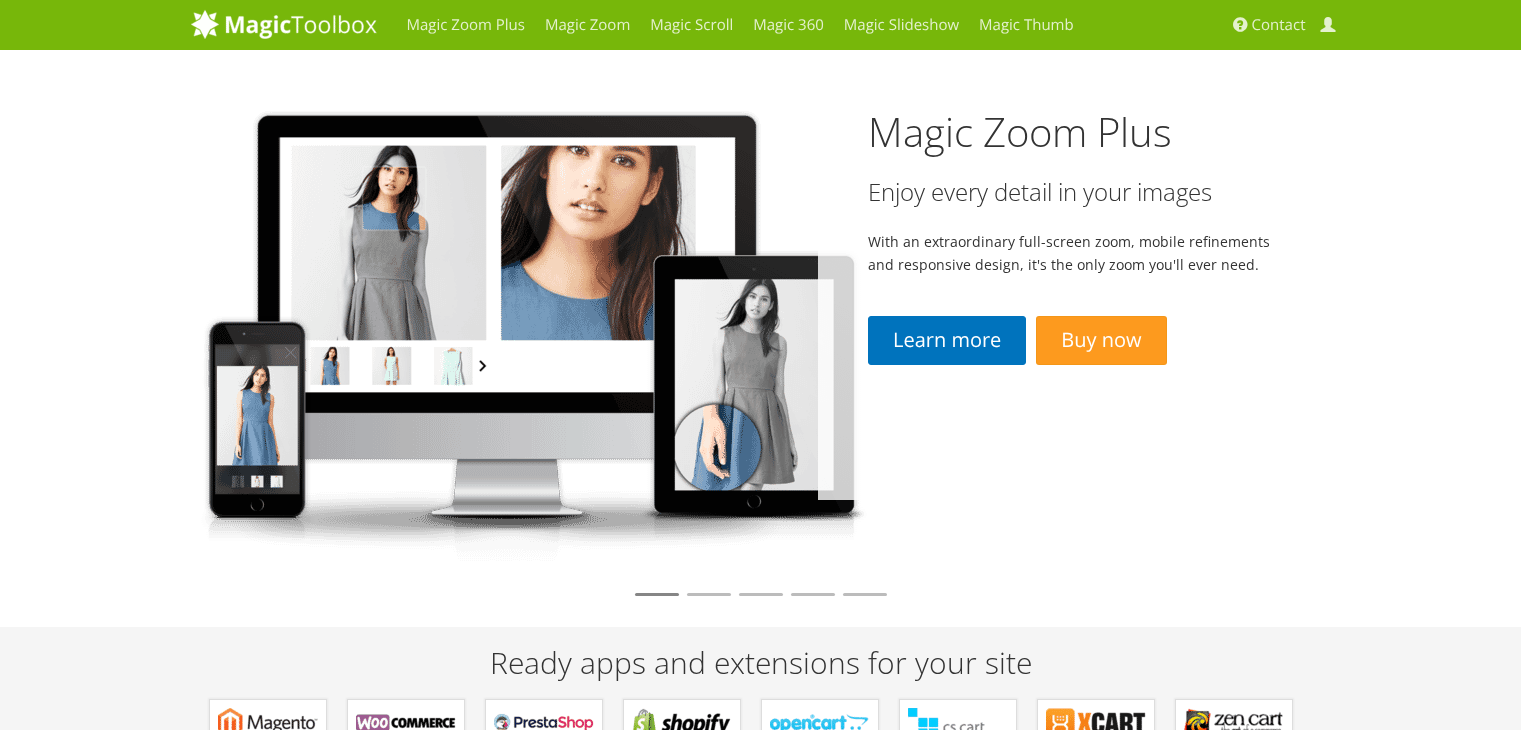 scroll, scrollTop: 0, scrollLeft: 0, axis: both 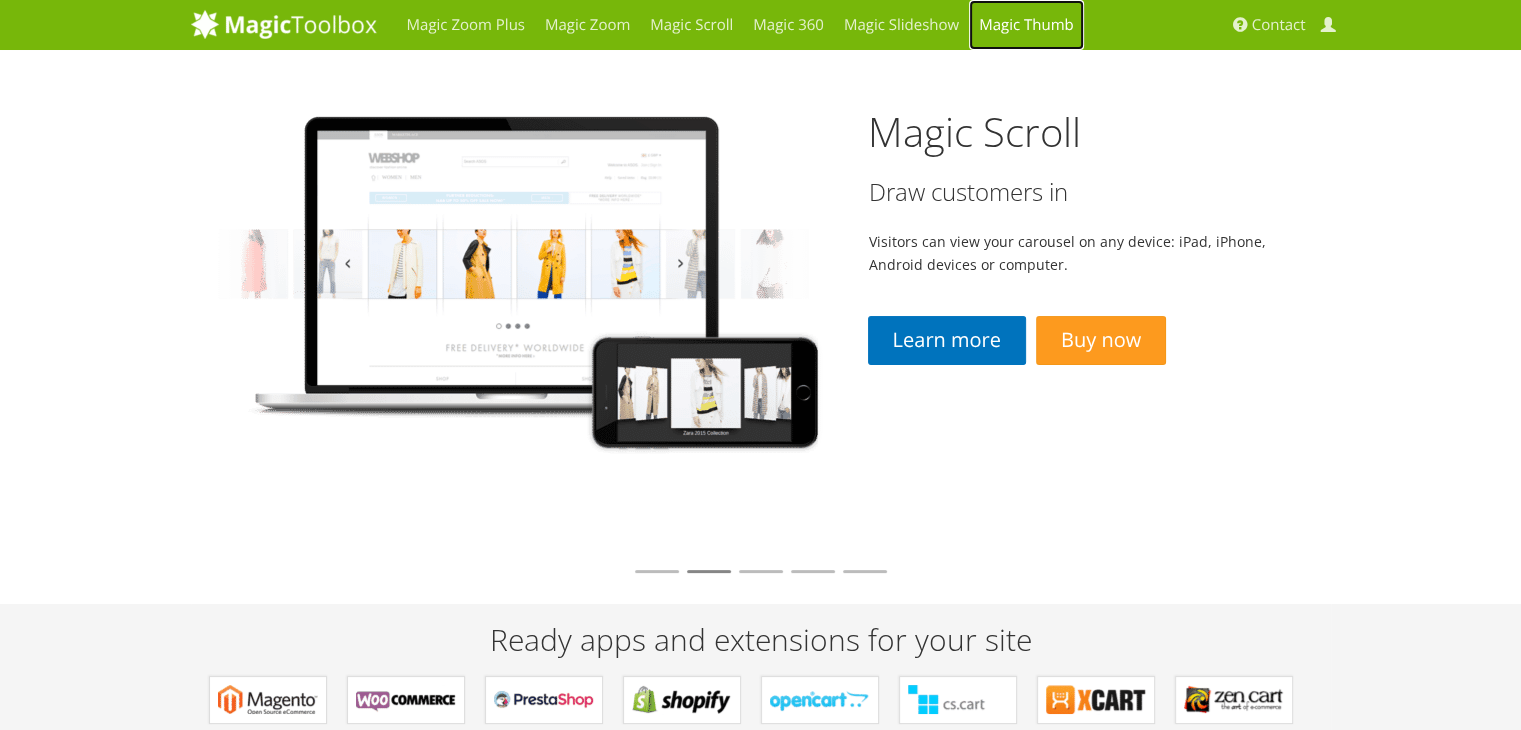 click on "Magic Thumb" at bounding box center (1026, 25) 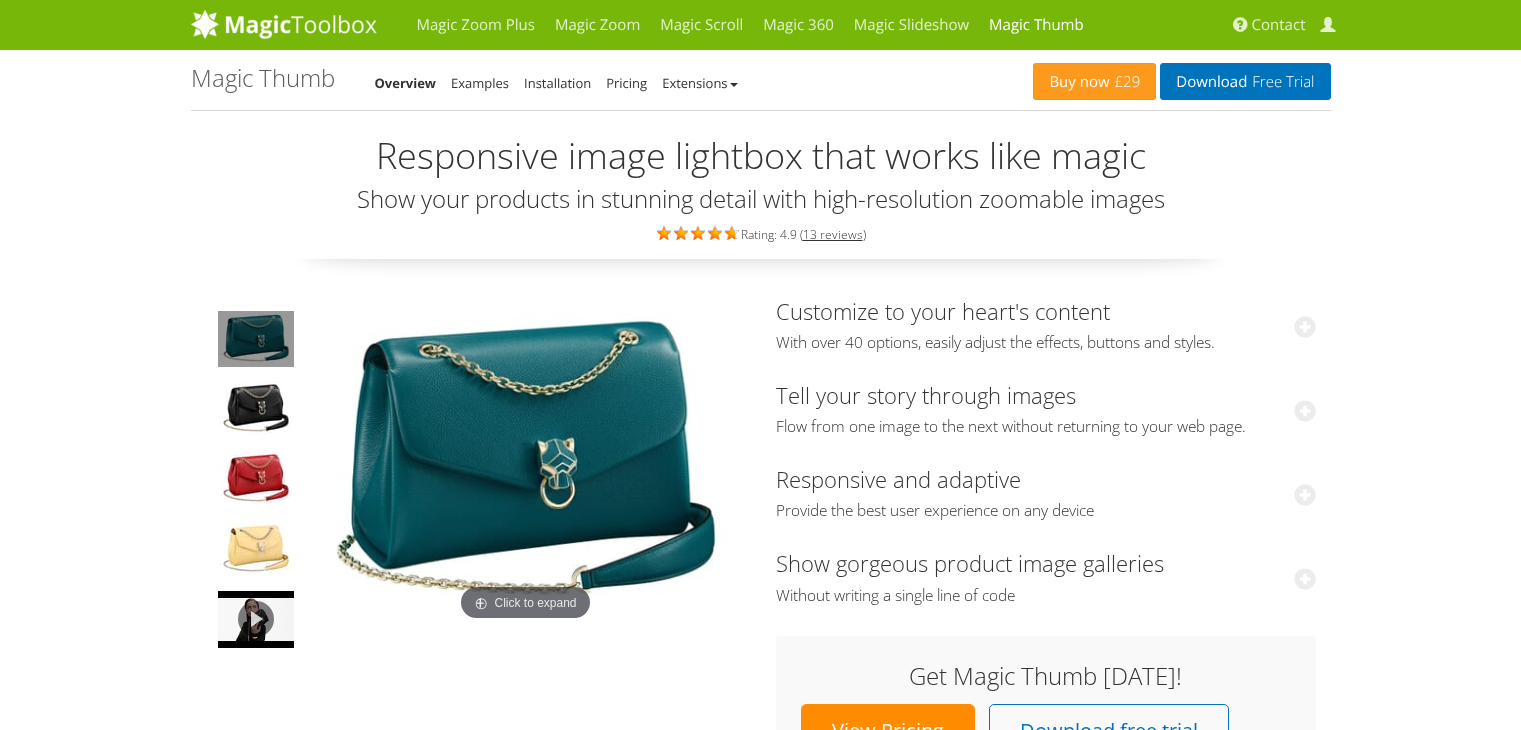 scroll, scrollTop: 0, scrollLeft: 0, axis: both 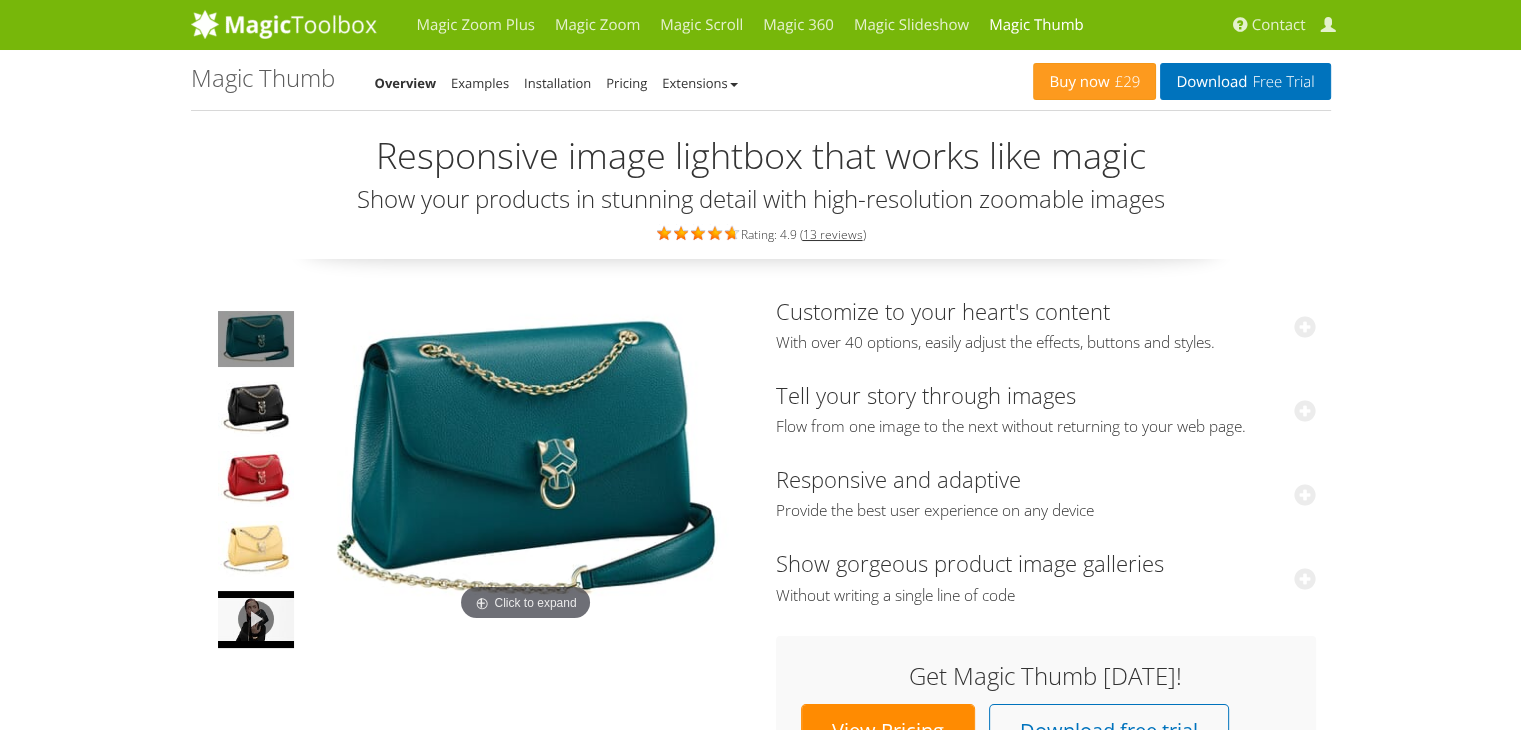 click at bounding box center (526, 463) 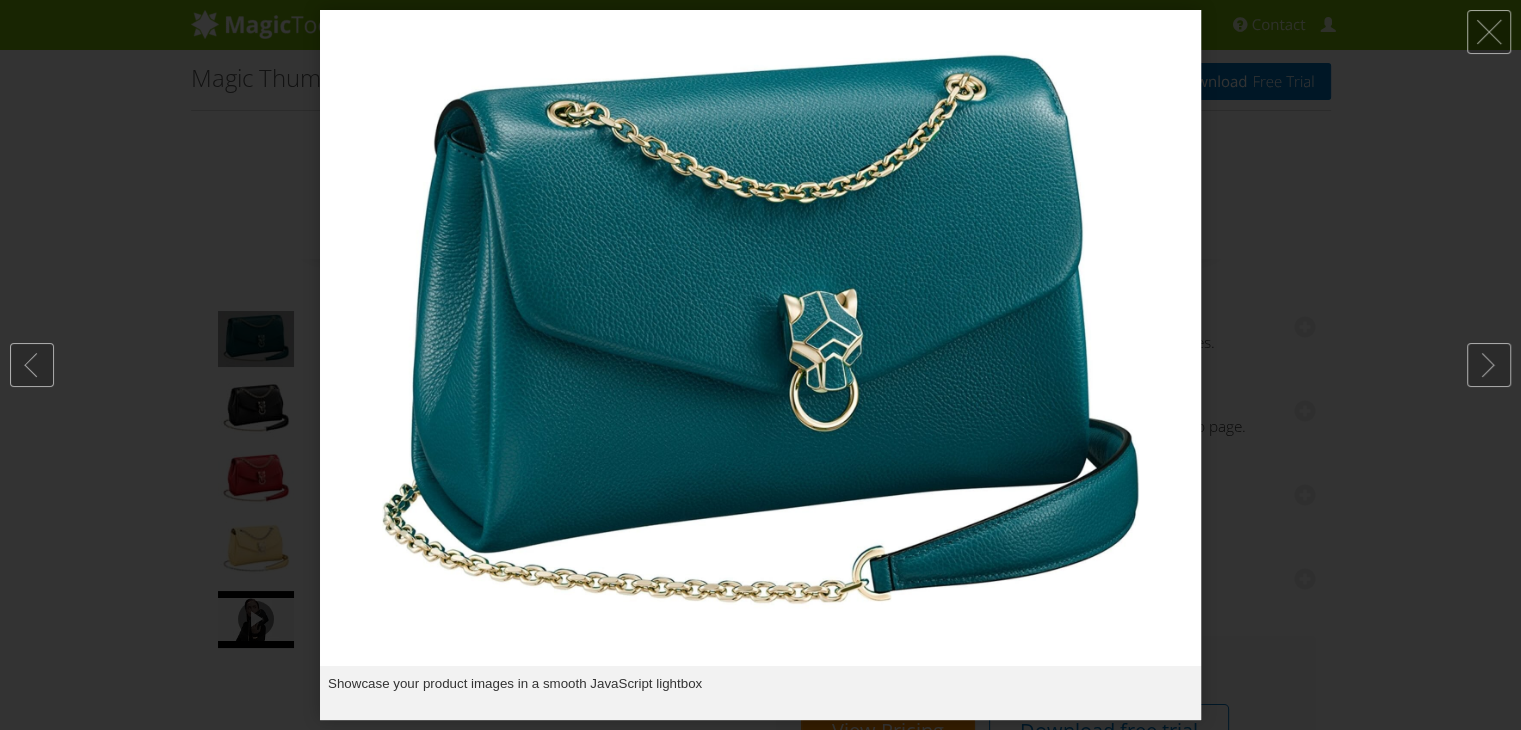 click at bounding box center (760, 338) 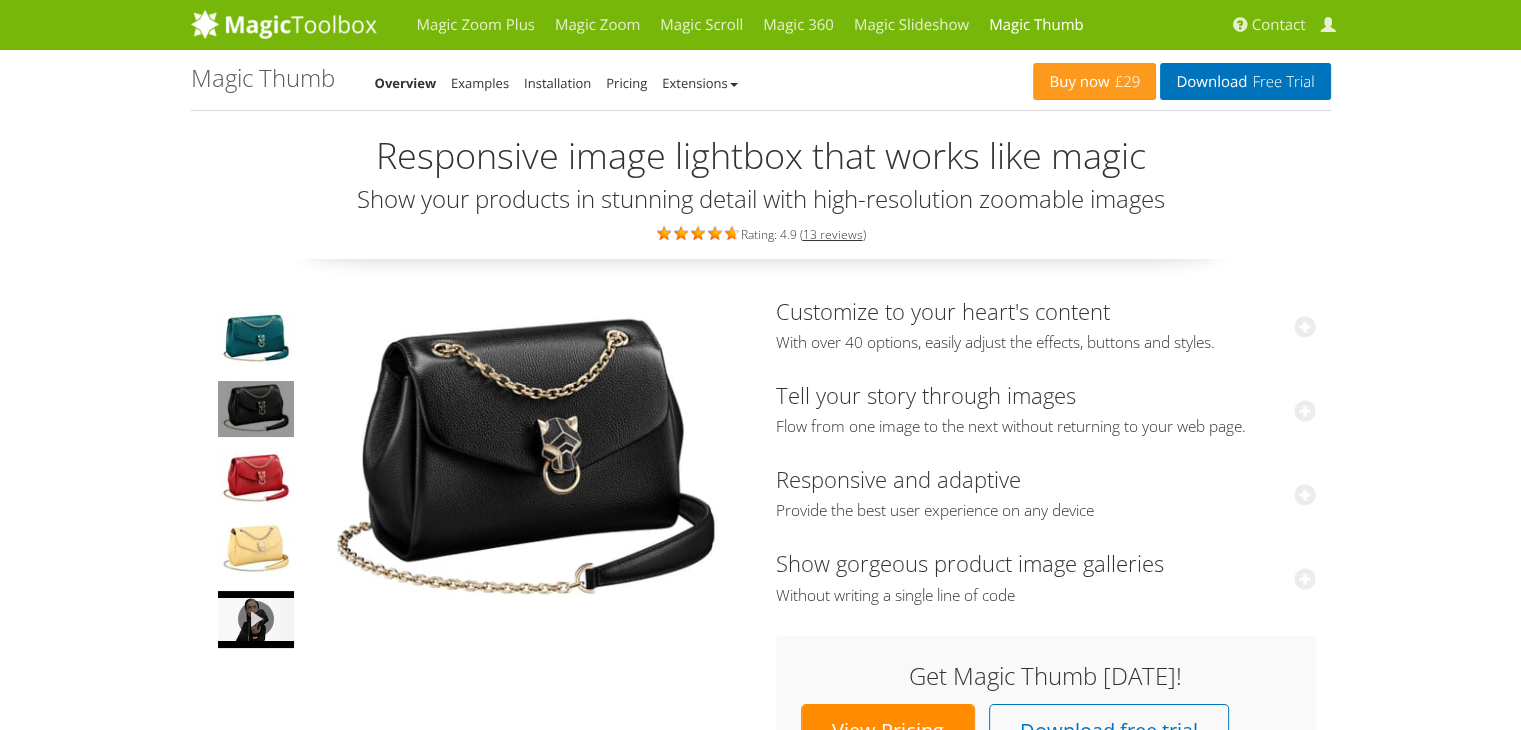 click at bounding box center [256, 409] 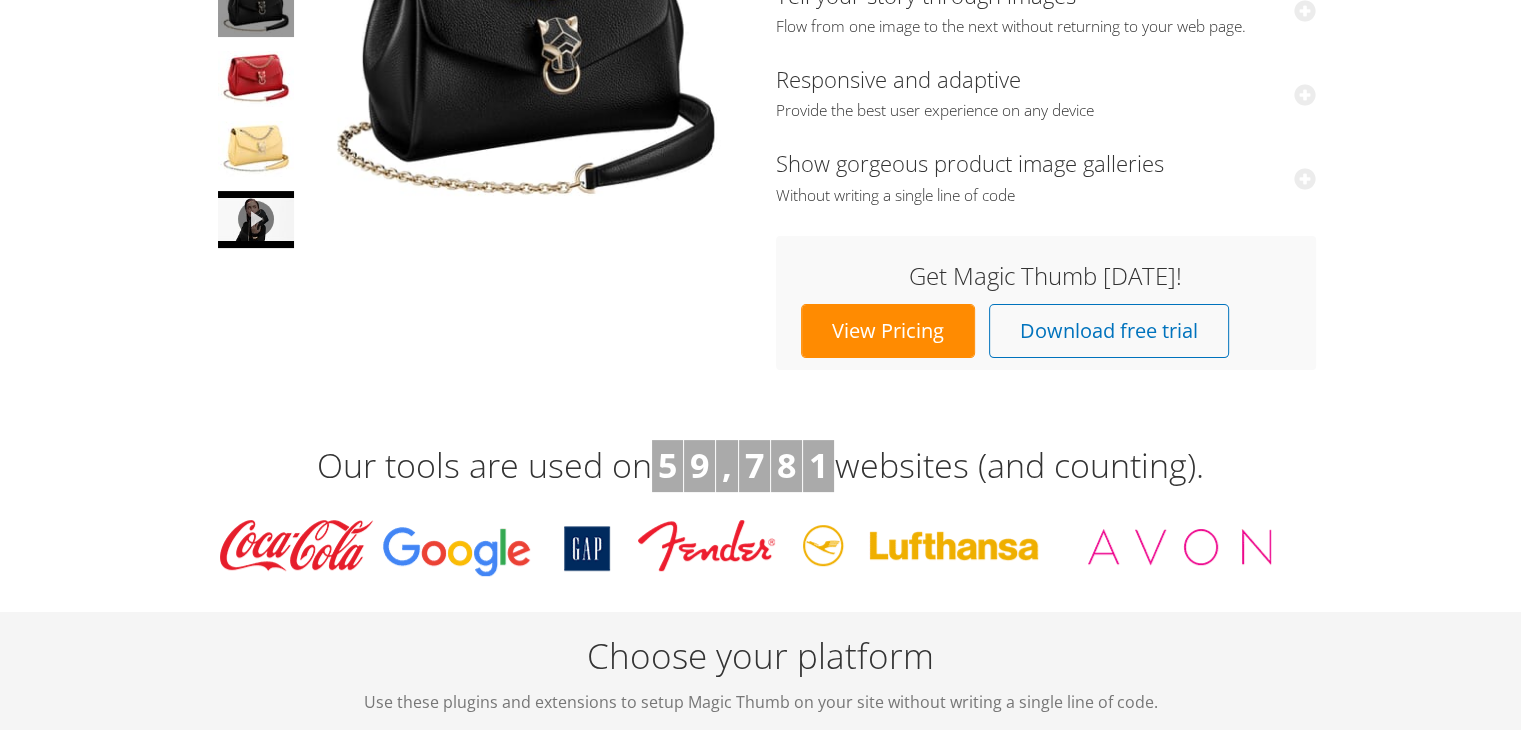 scroll, scrollTop: 0, scrollLeft: 0, axis: both 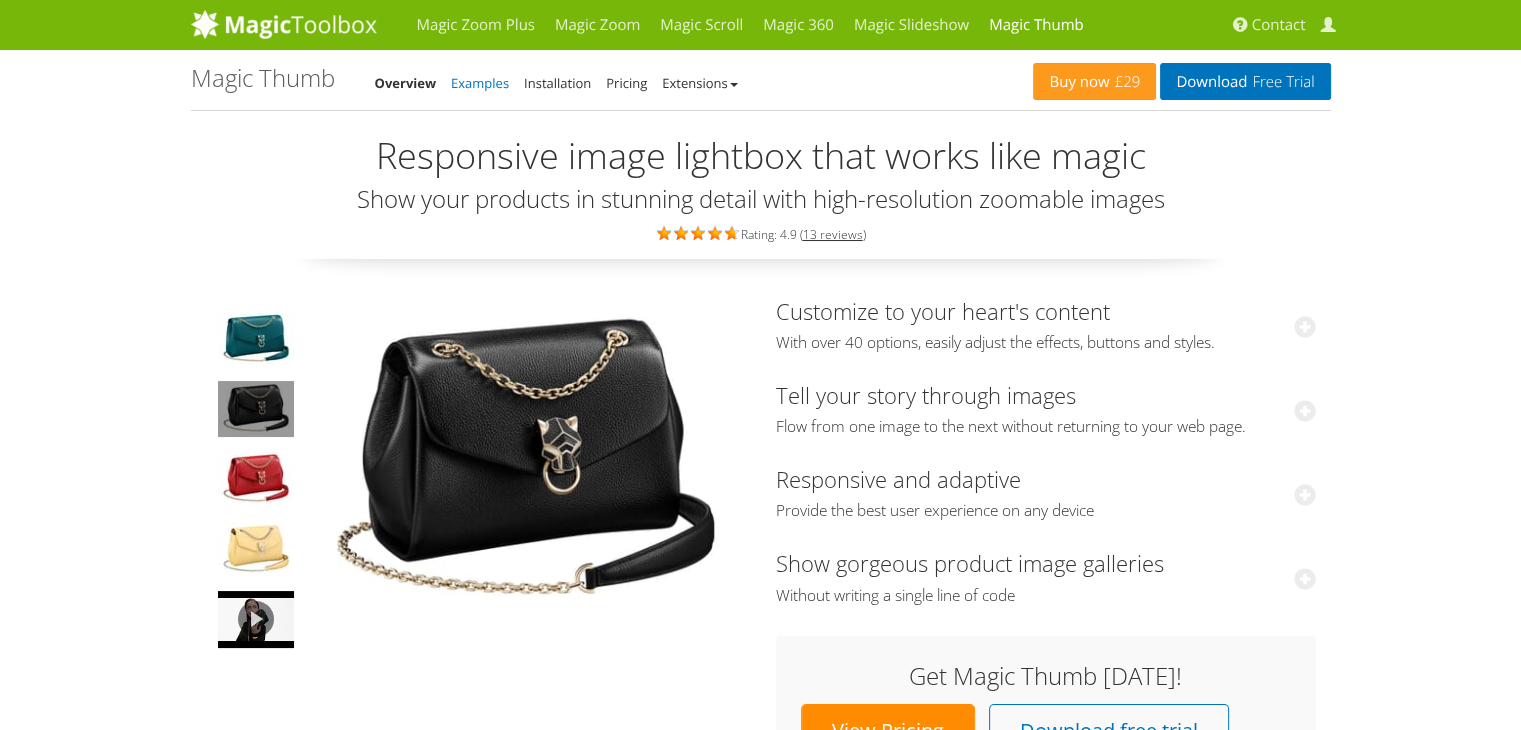 click on "Examples" at bounding box center (480, 83) 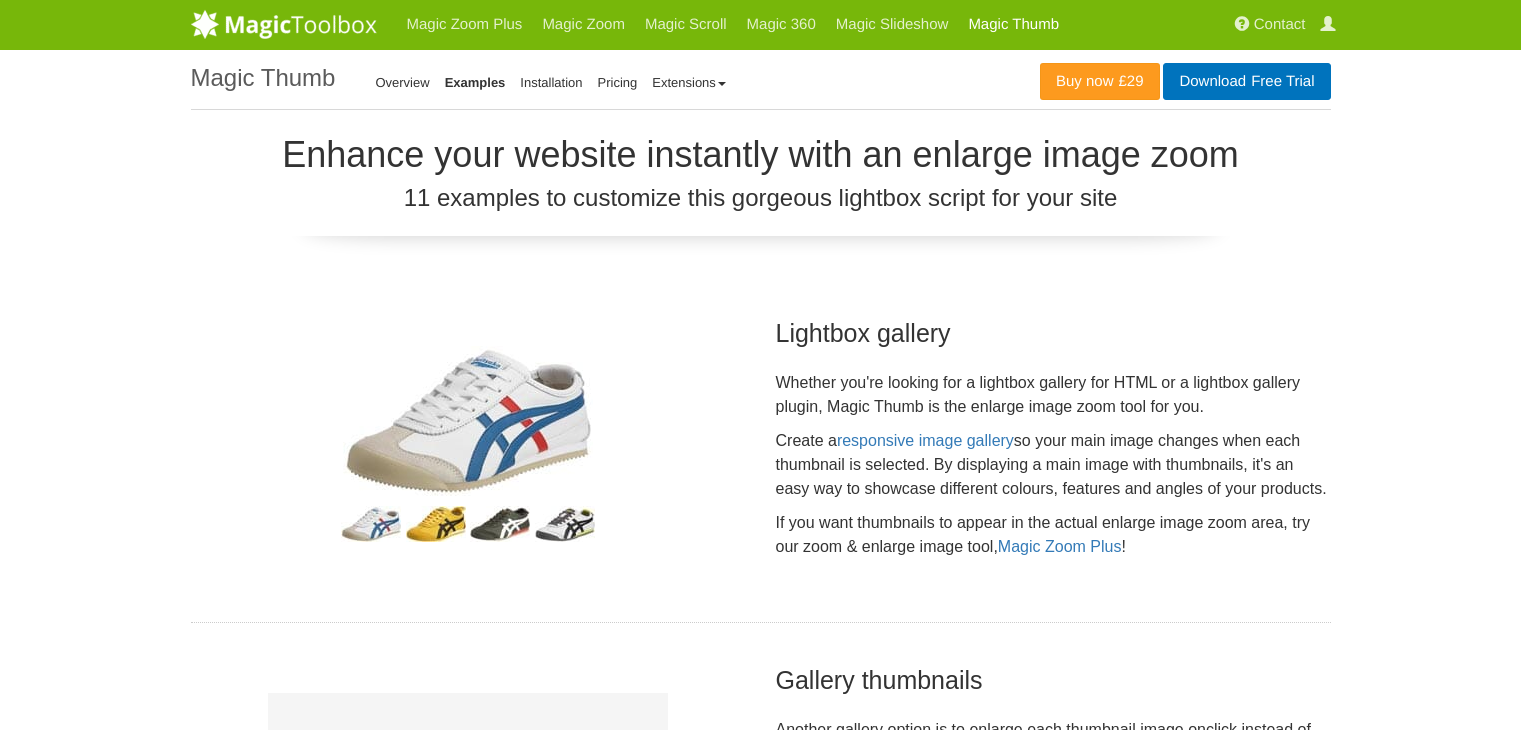 scroll, scrollTop: 0, scrollLeft: 0, axis: both 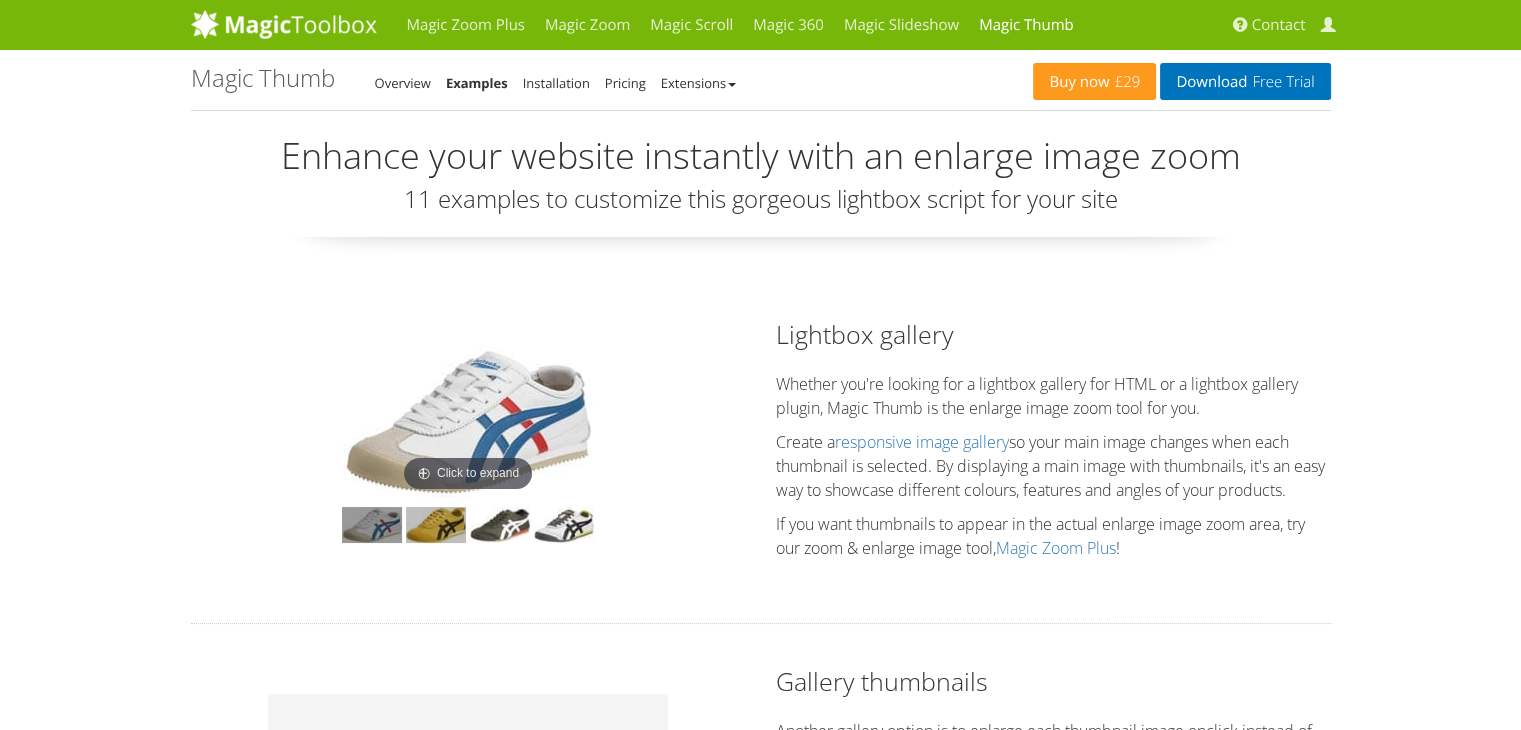 click at bounding box center (436, 525) 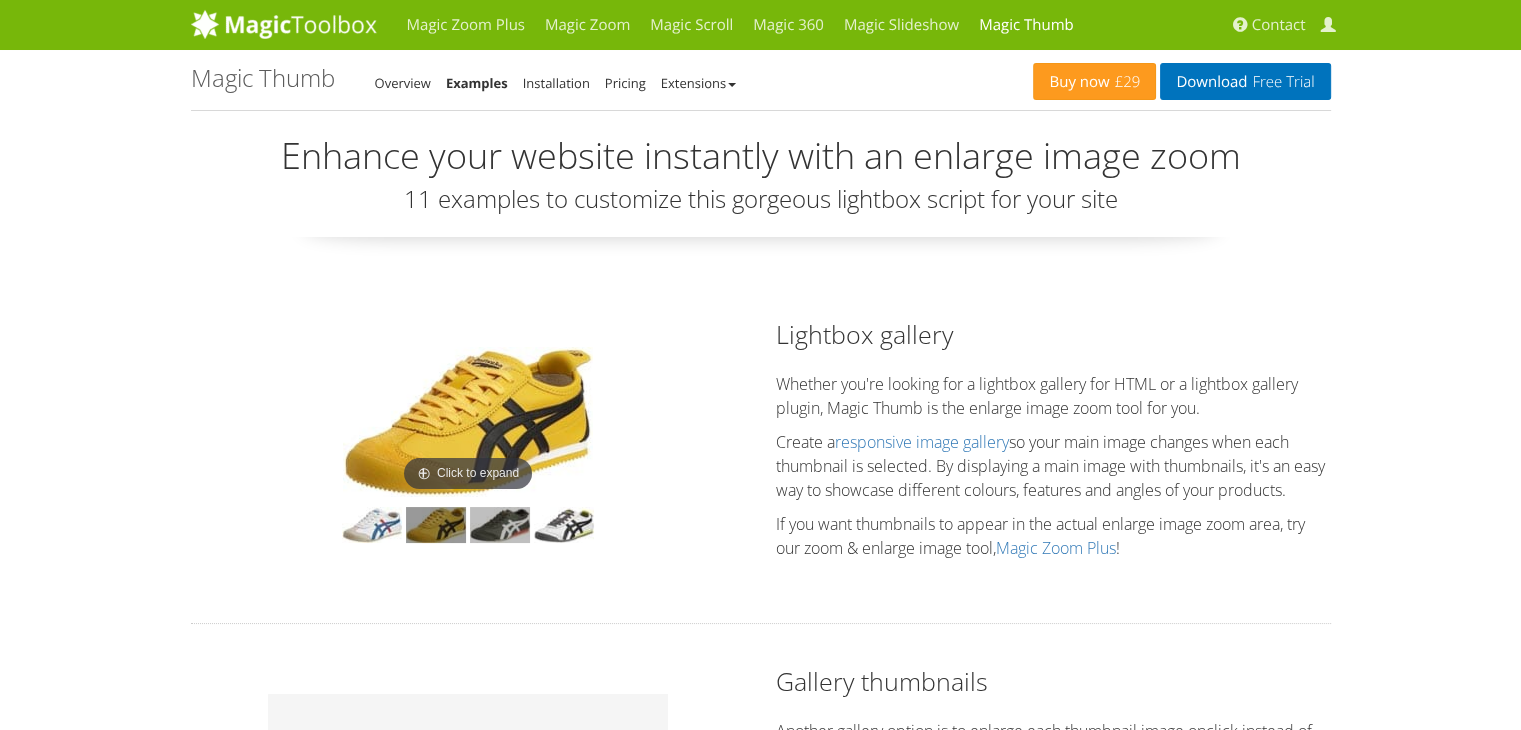 click at bounding box center [500, 525] 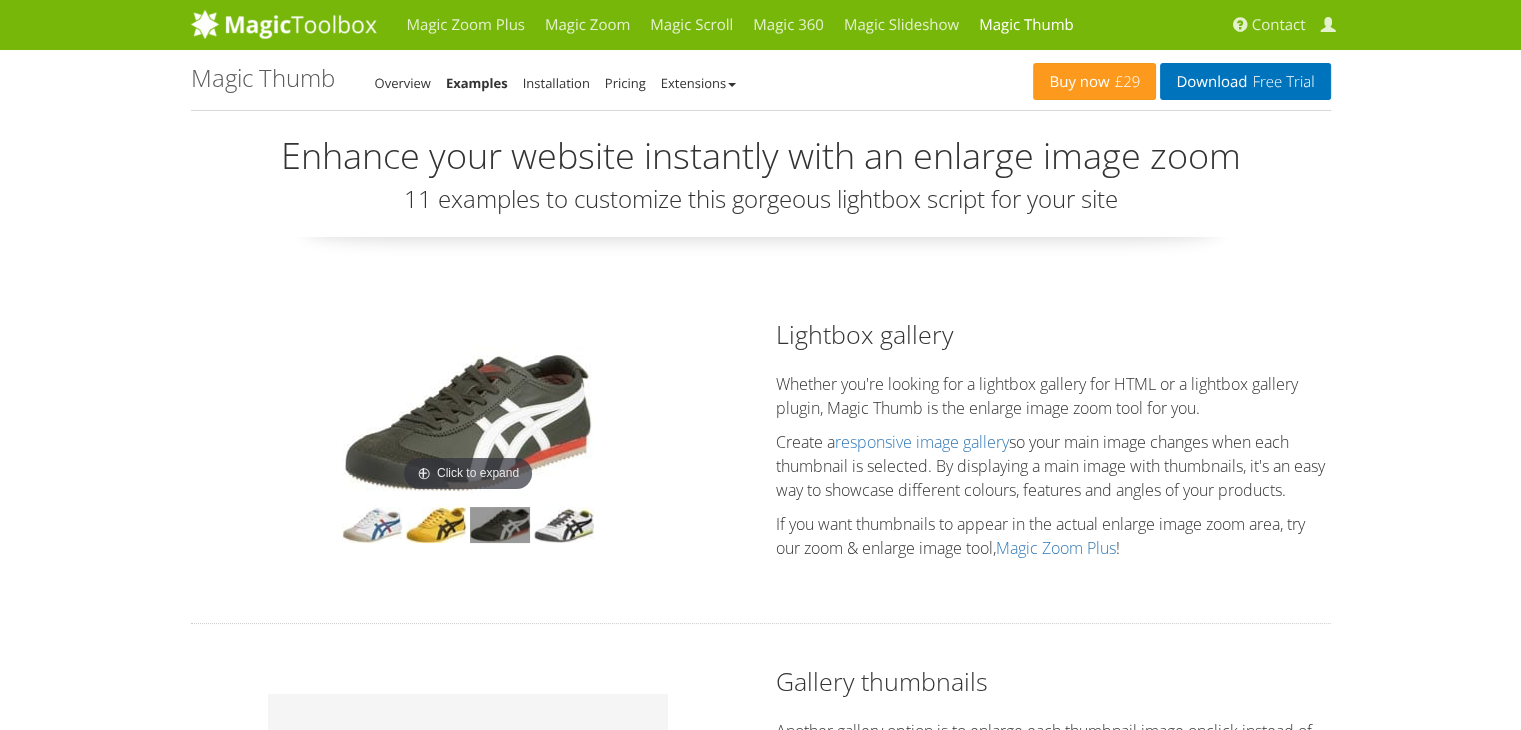 click at bounding box center (500, 525) 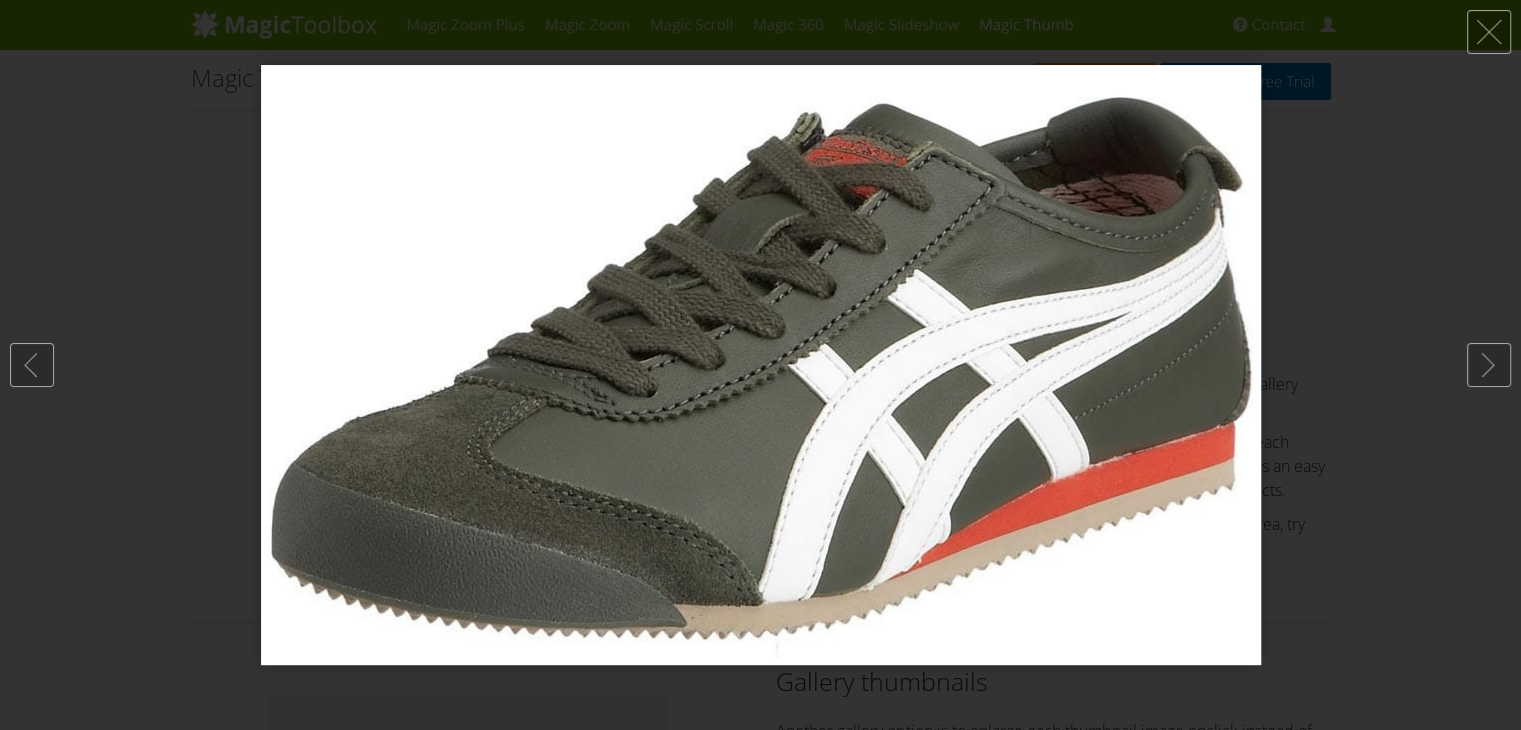 click at bounding box center (761, 365) 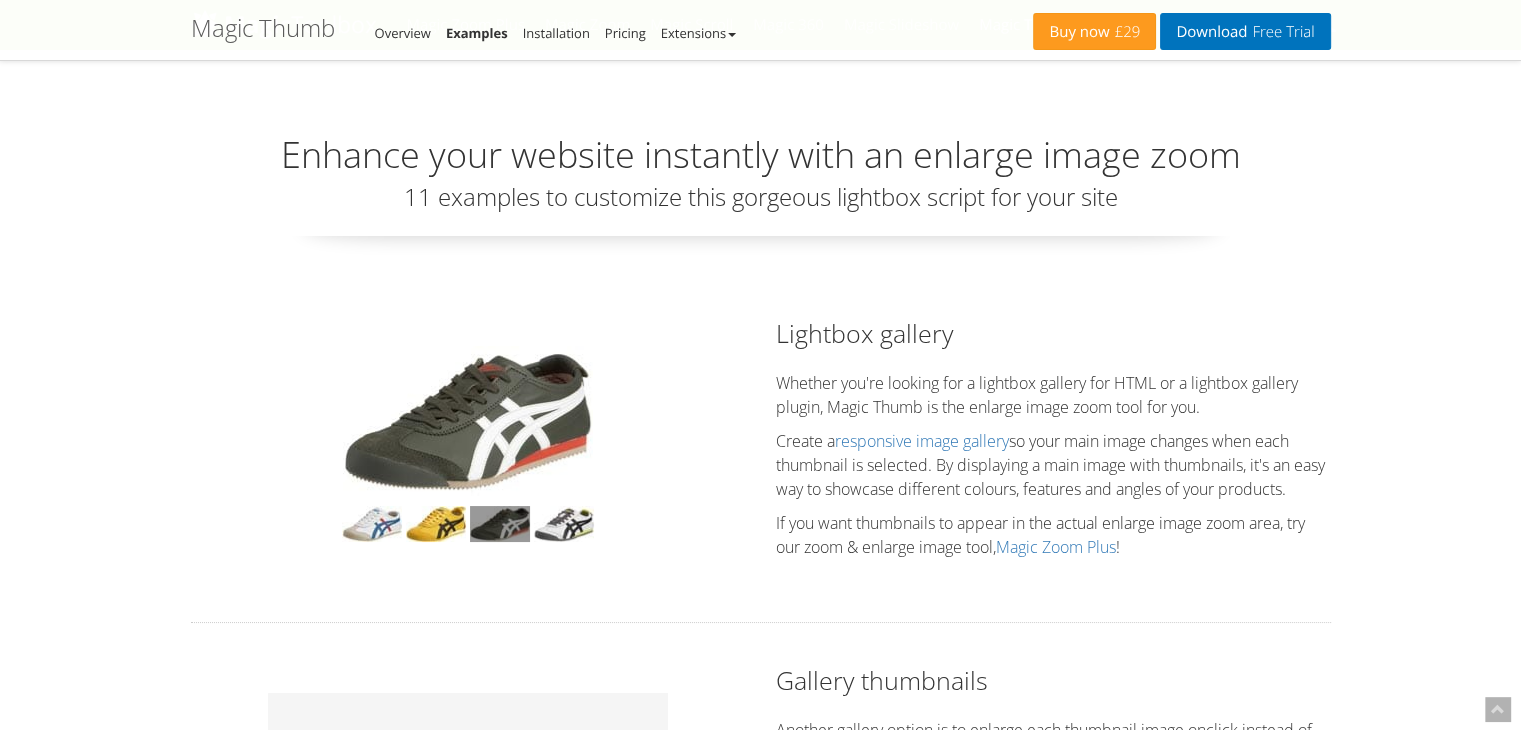 scroll, scrollTop: 400, scrollLeft: 0, axis: vertical 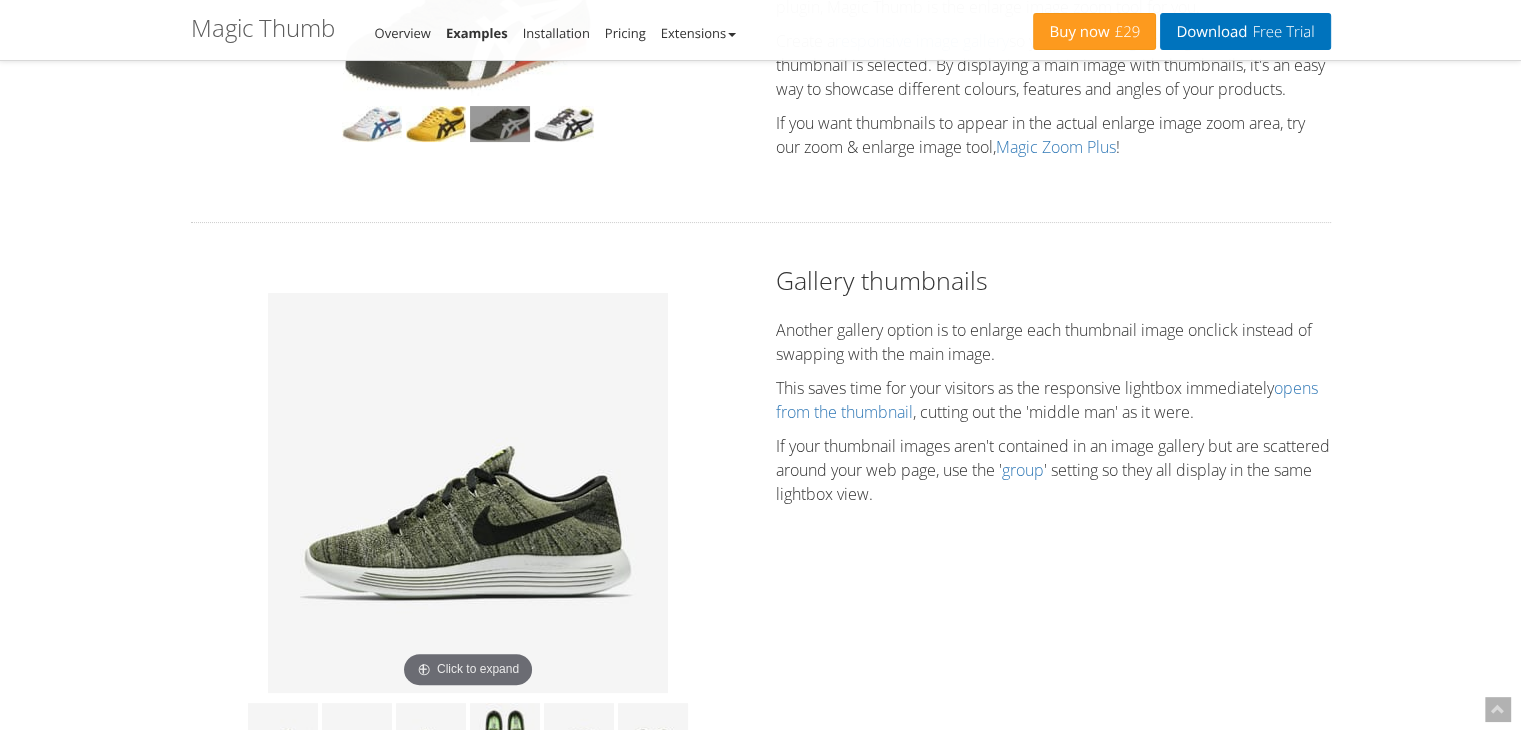 click at bounding box center (468, 493) 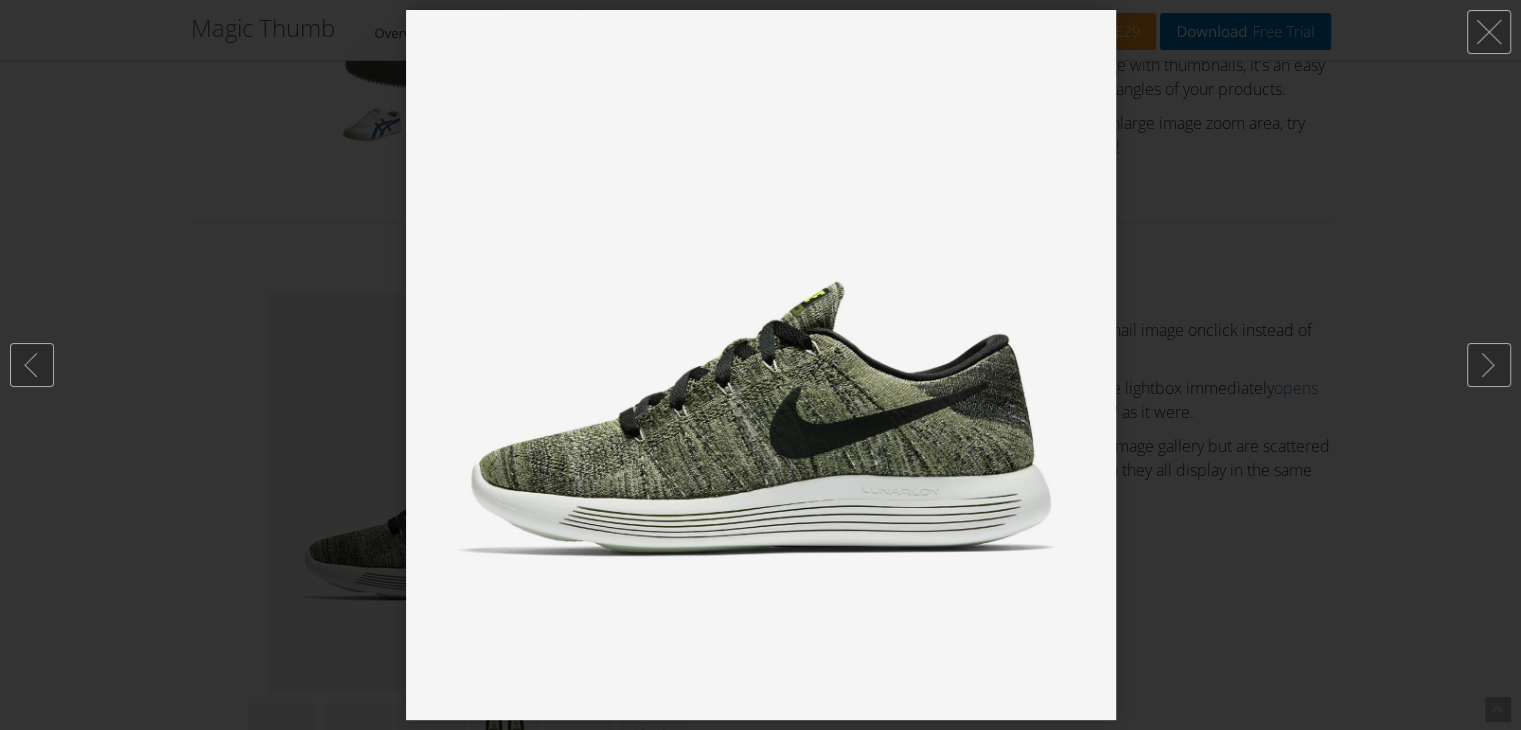 click at bounding box center (761, 365) 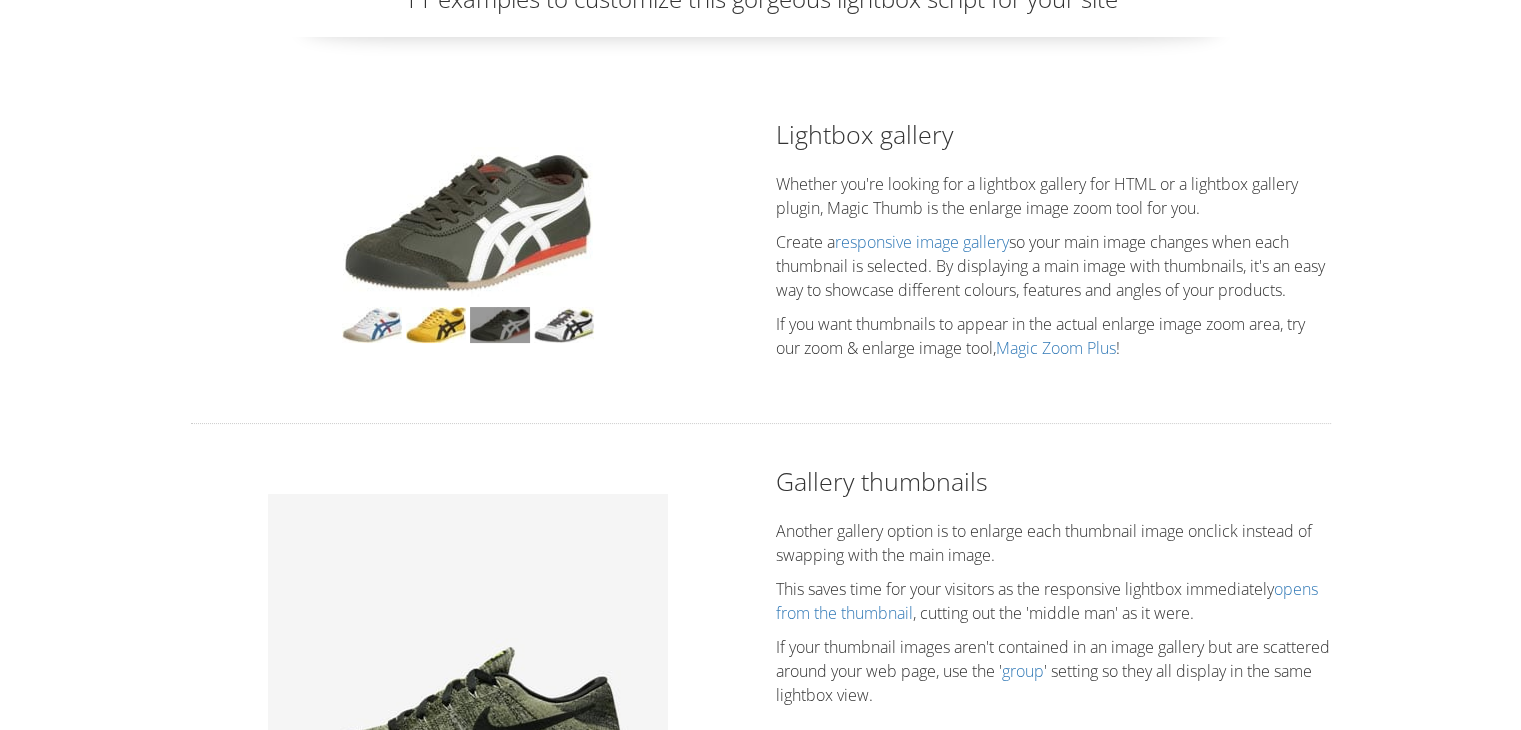 scroll, scrollTop: 0, scrollLeft: 0, axis: both 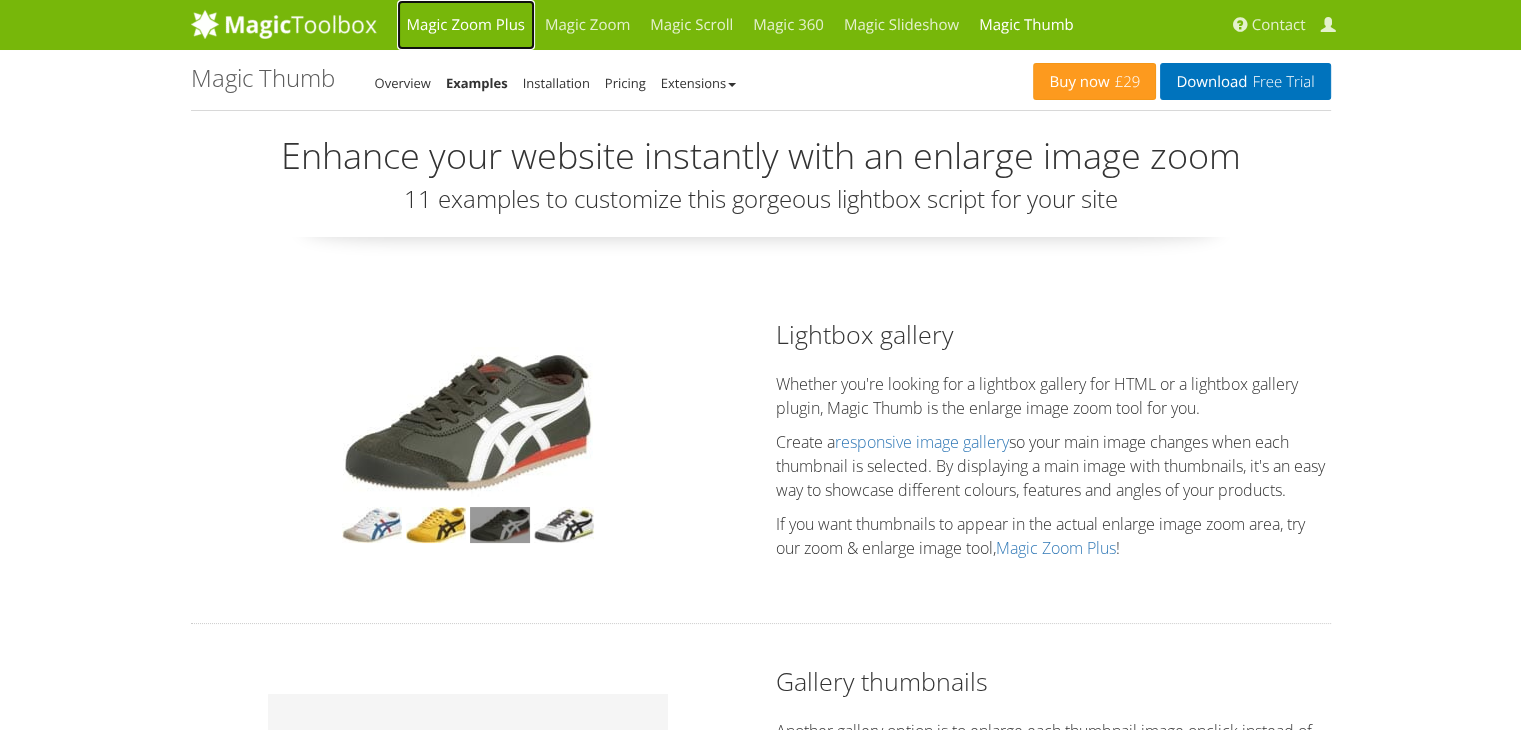 click on "Magic Zoom Plus" at bounding box center [466, 25] 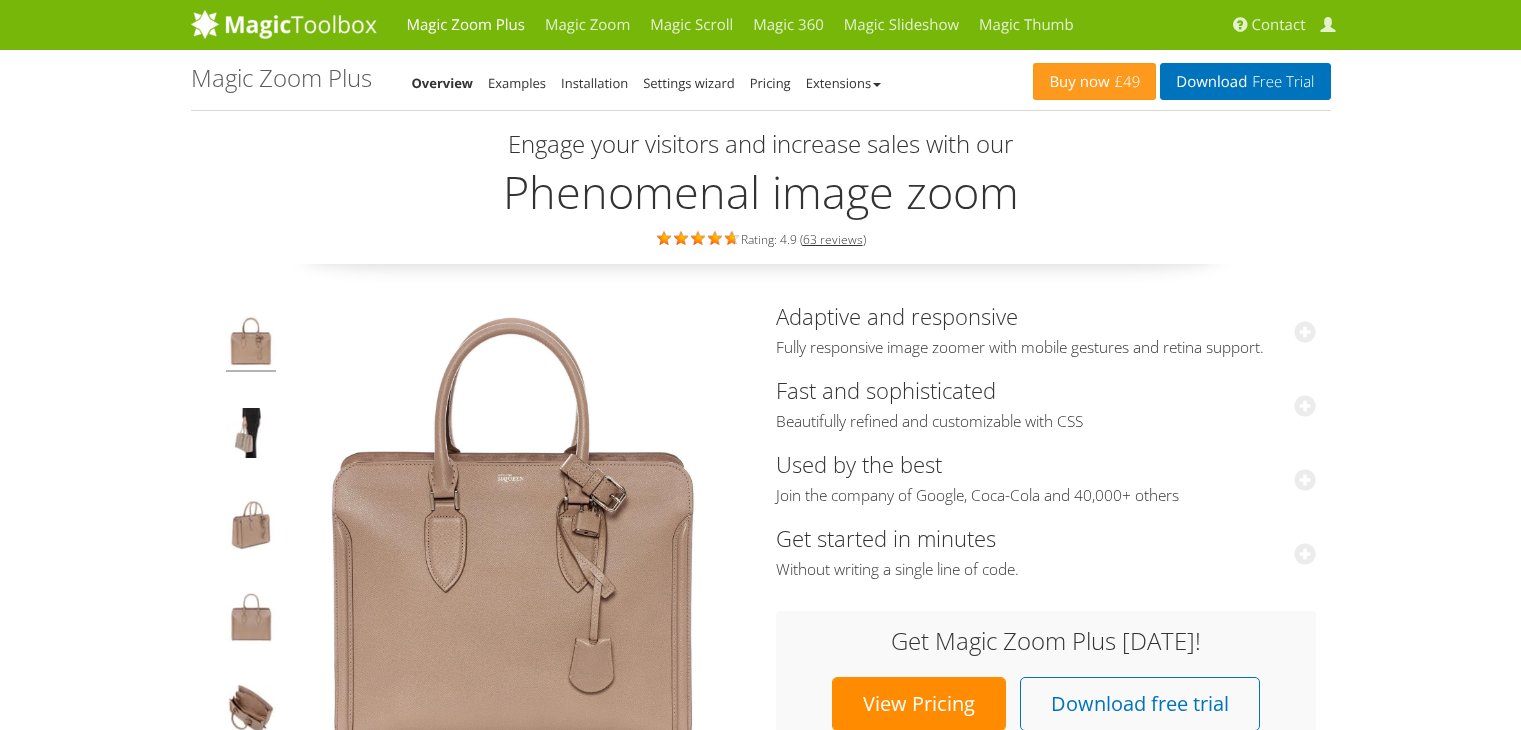 scroll, scrollTop: 0, scrollLeft: 0, axis: both 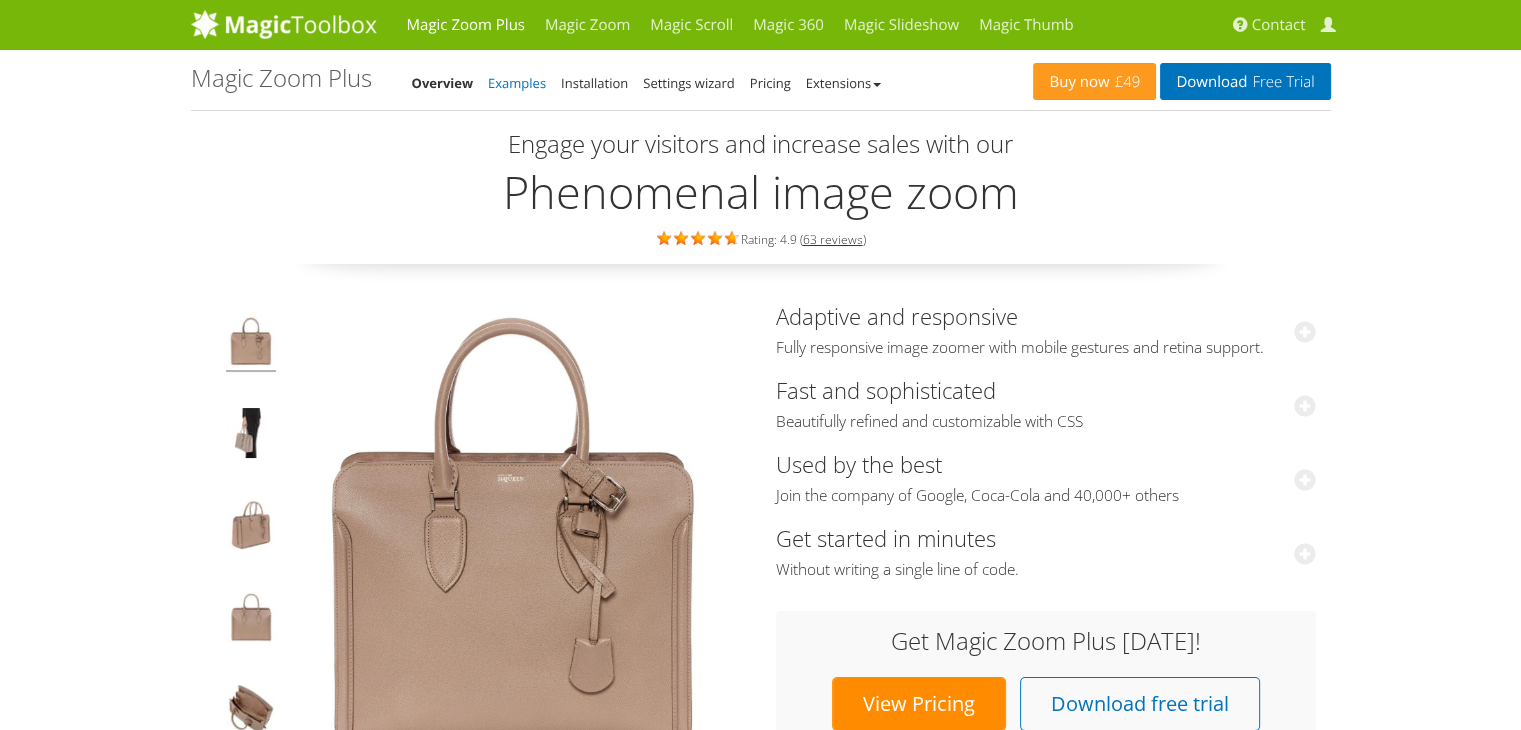click on "Examples" at bounding box center (517, 83) 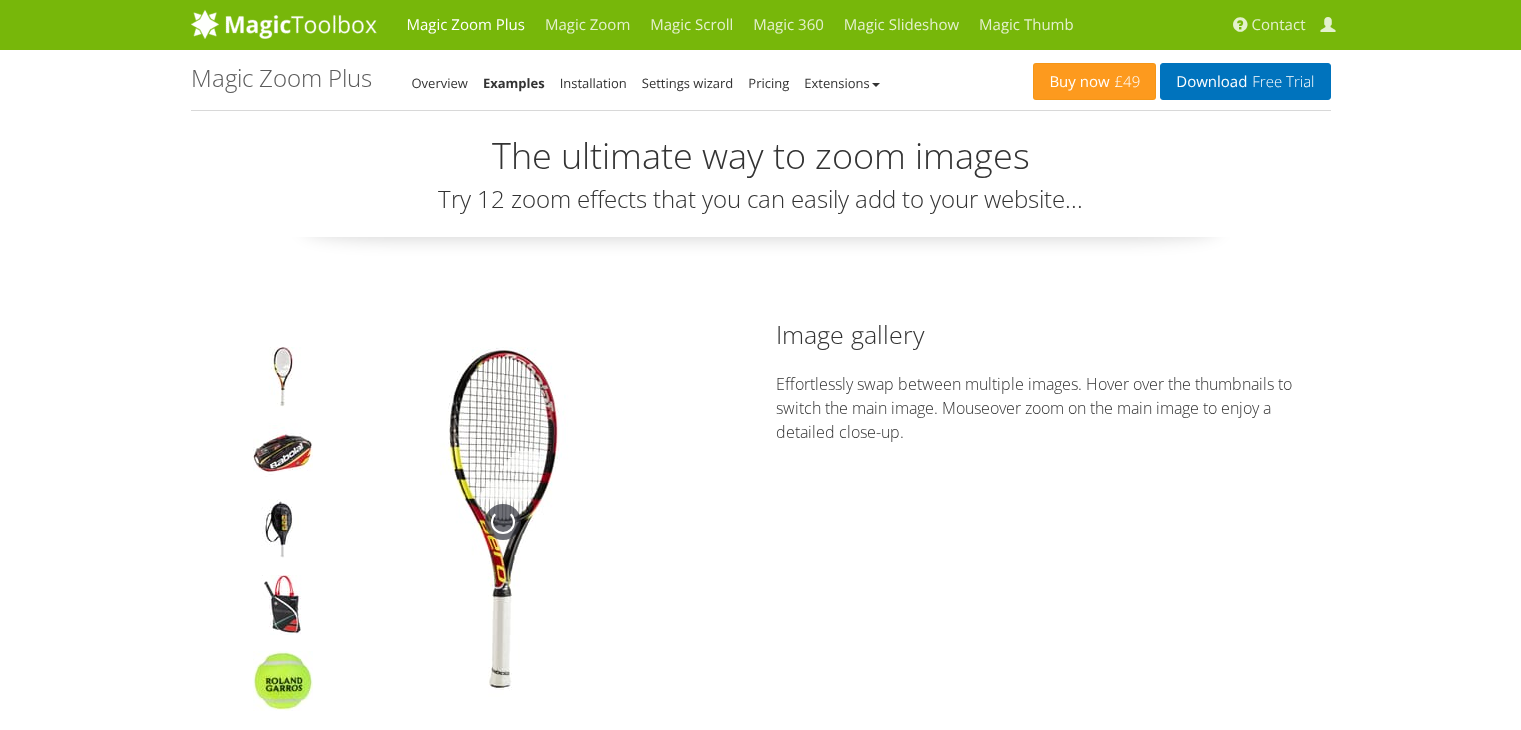 scroll, scrollTop: 0, scrollLeft: 0, axis: both 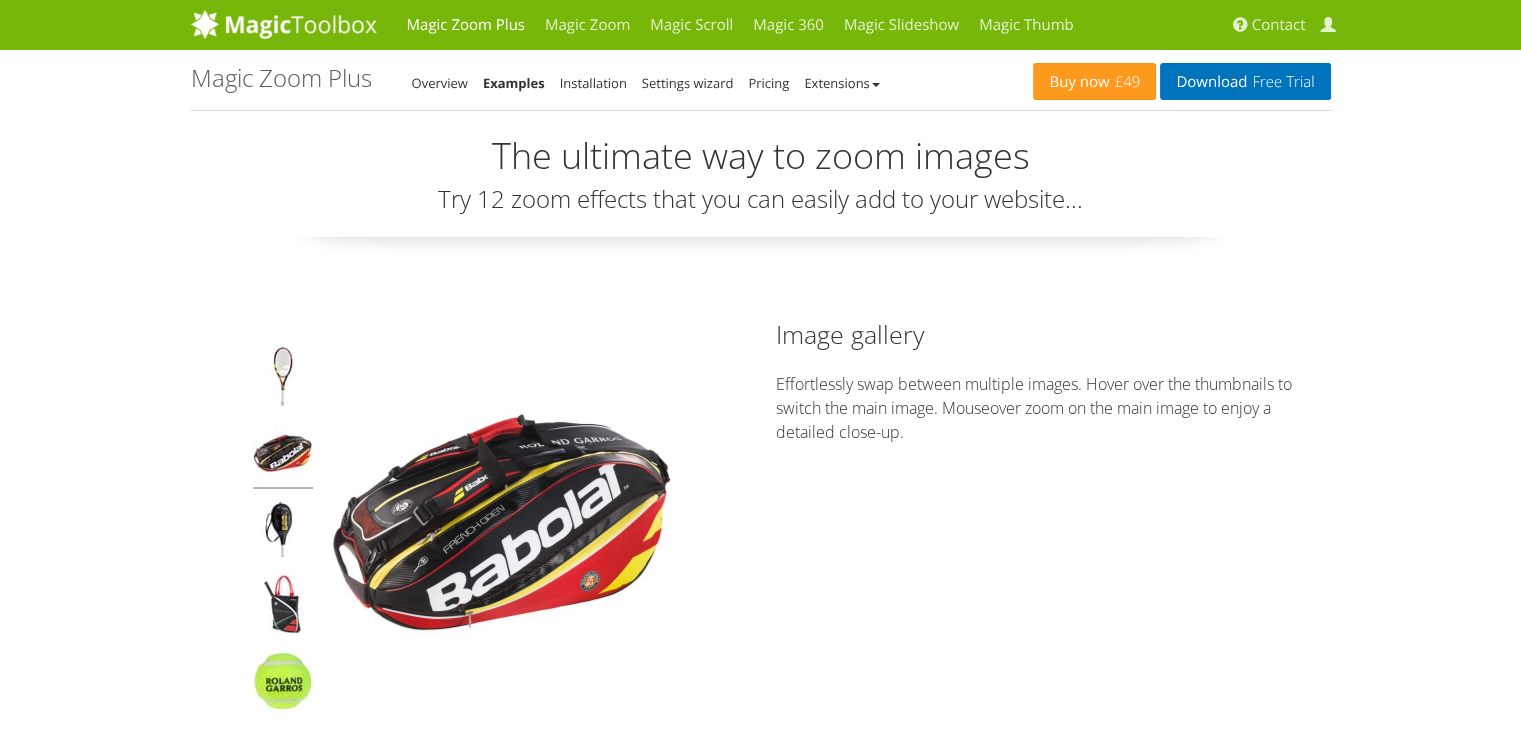 click at bounding box center [283, 456] 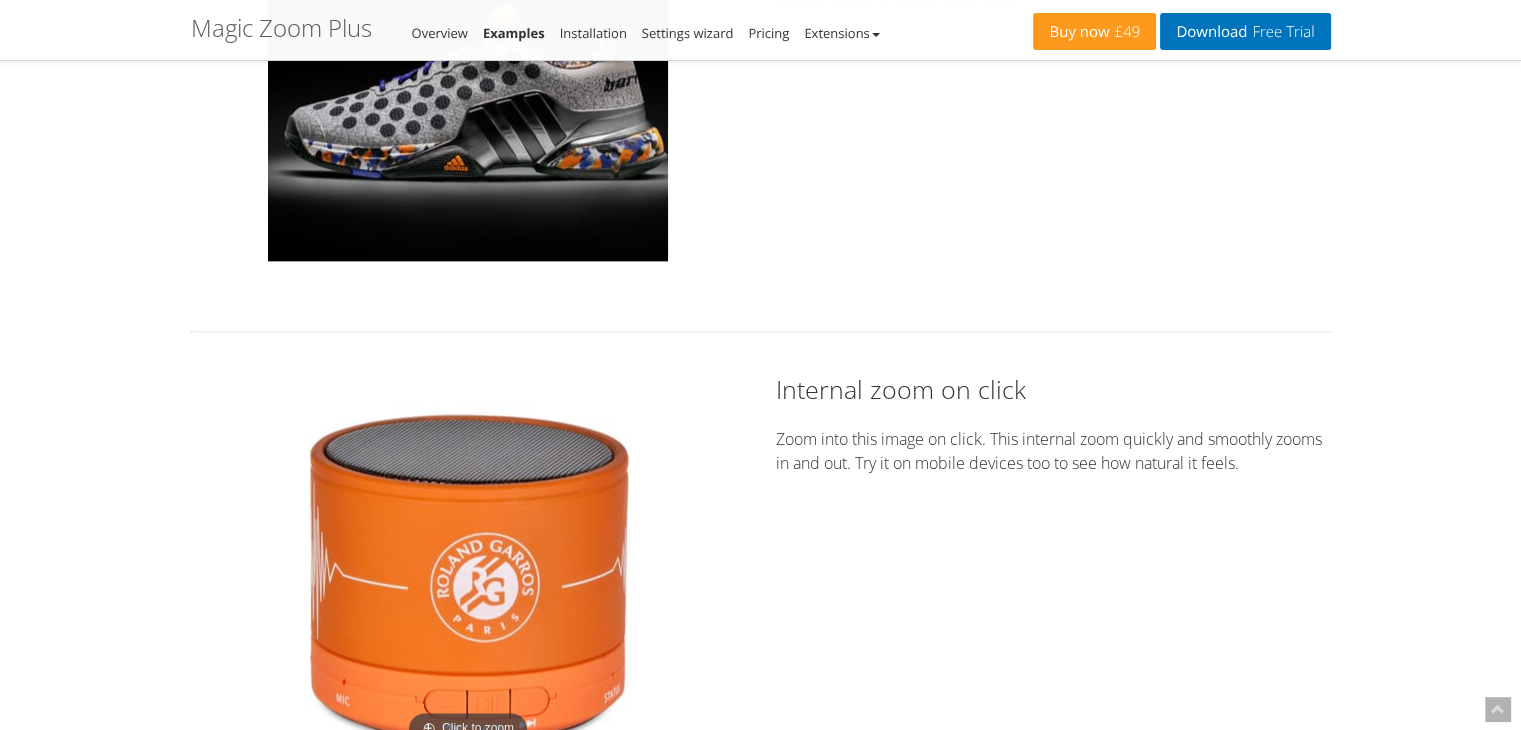 scroll, scrollTop: 2800, scrollLeft: 0, axis: vertical 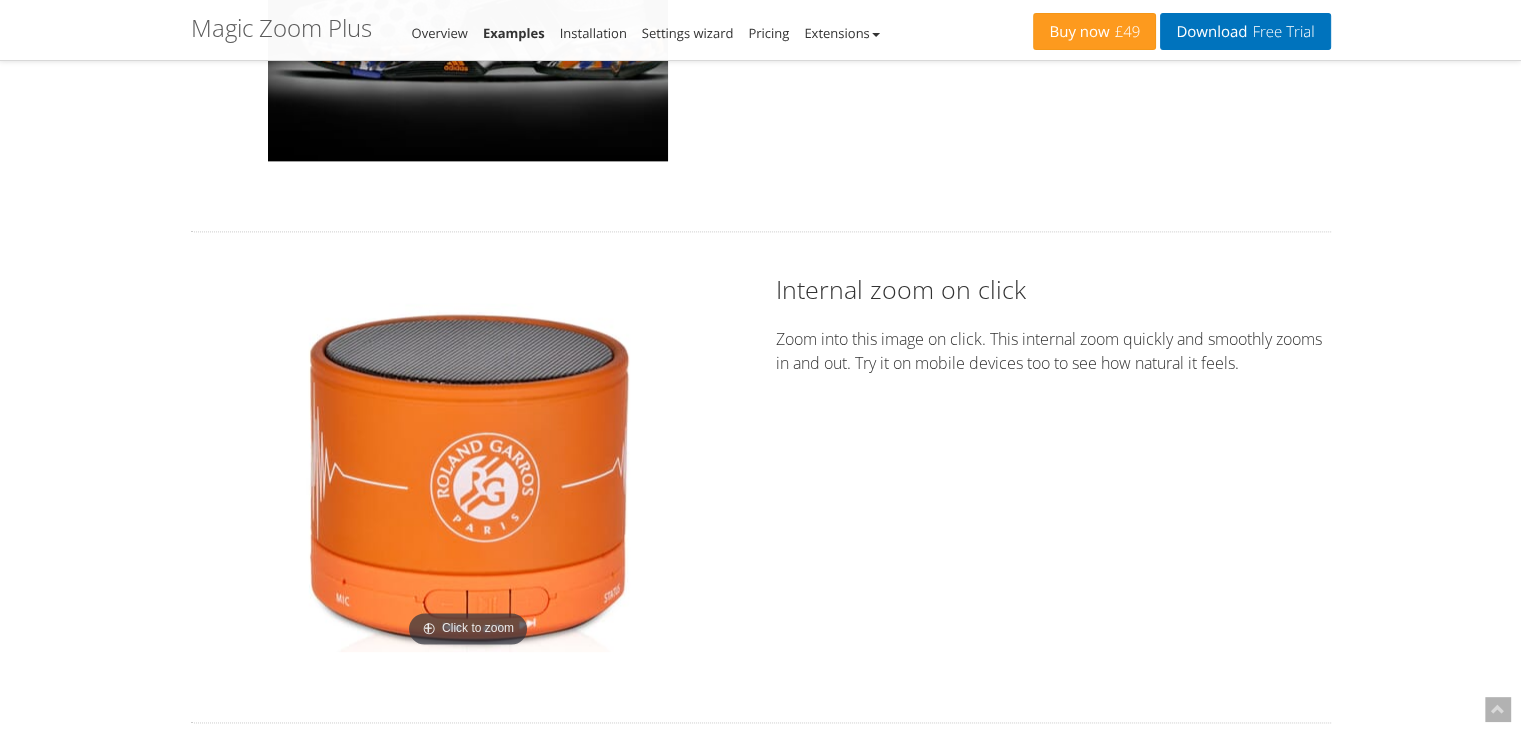 click at bounding box center [468, 477] 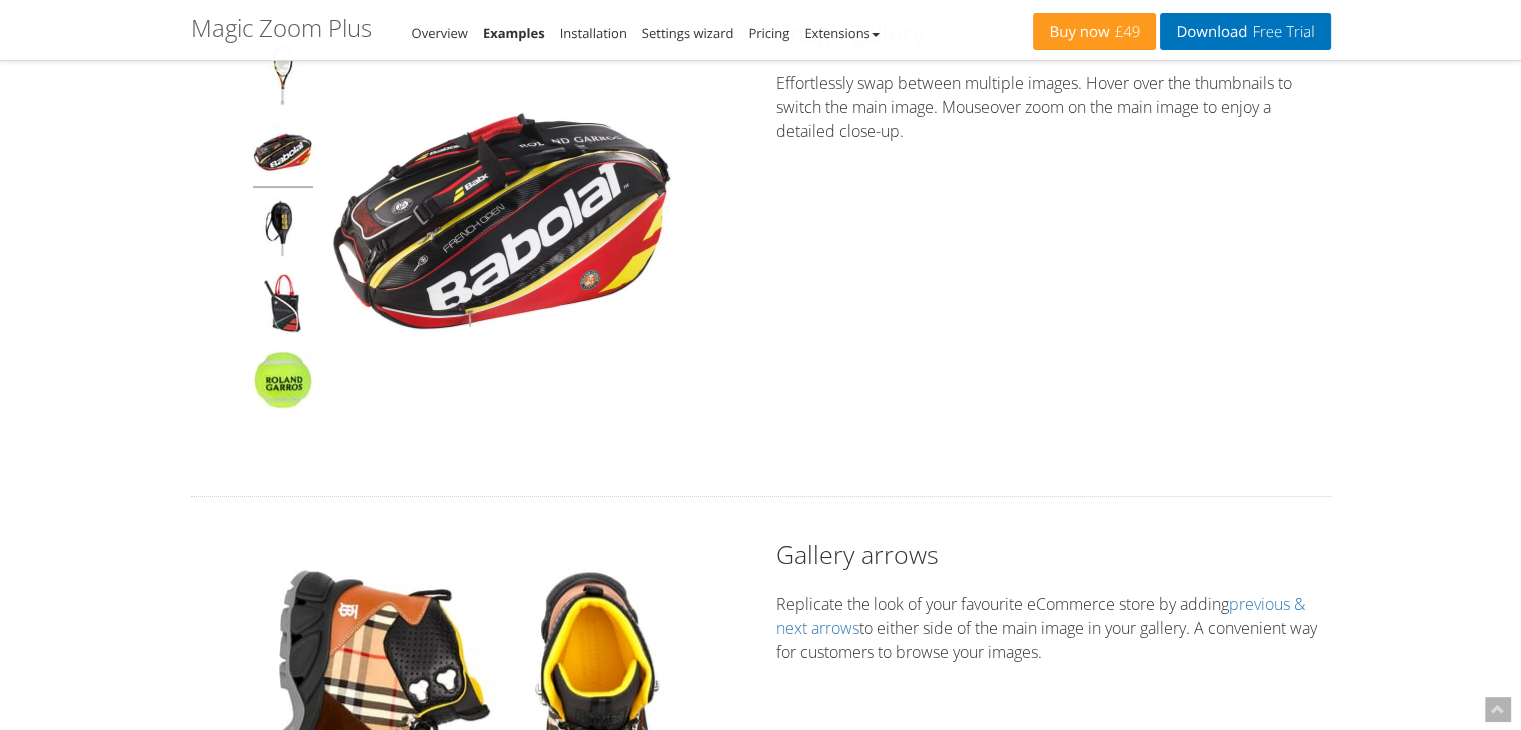 scroll, scrollTop: 0, scrollLeft: 0, axis: both 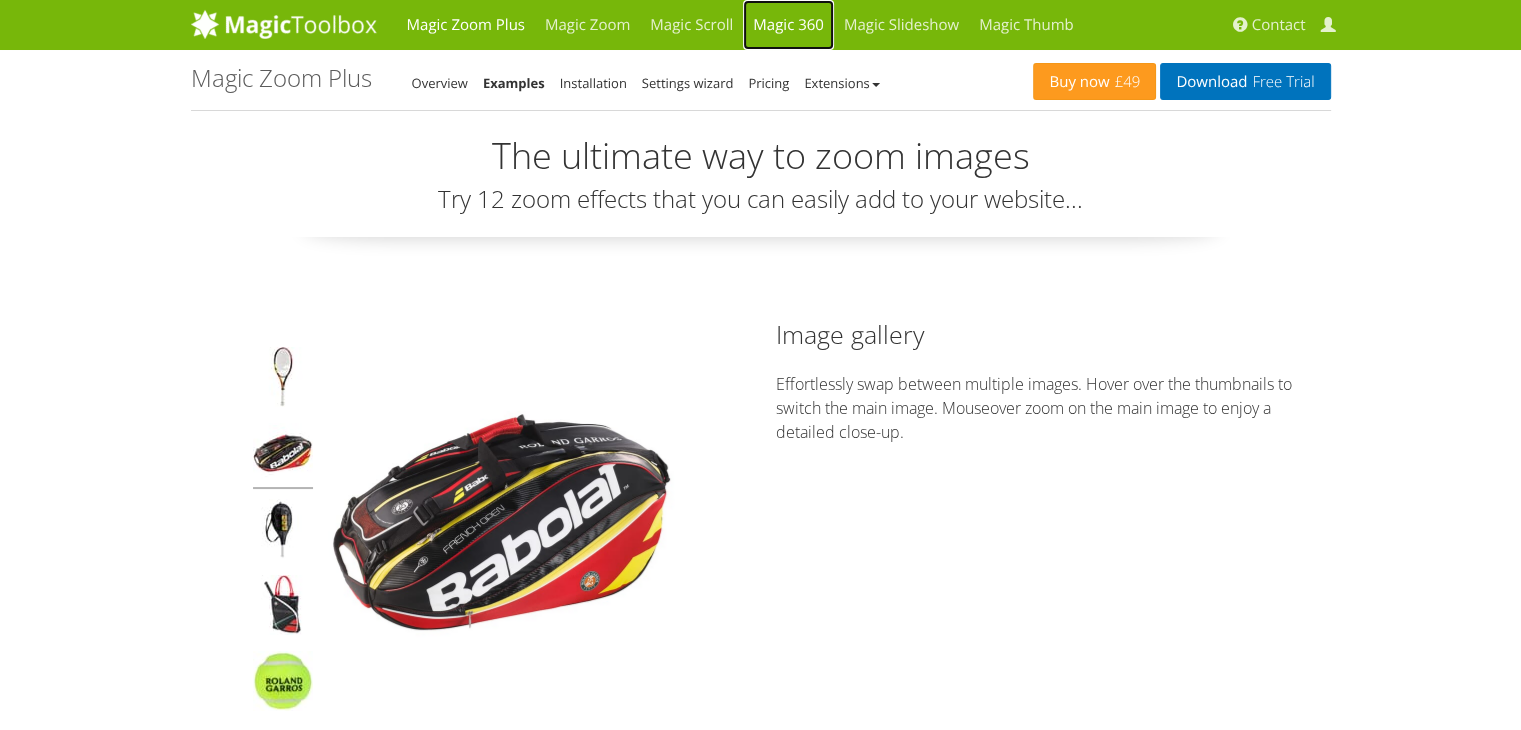 click on "Magic 360" at bounding box center [788, 25] 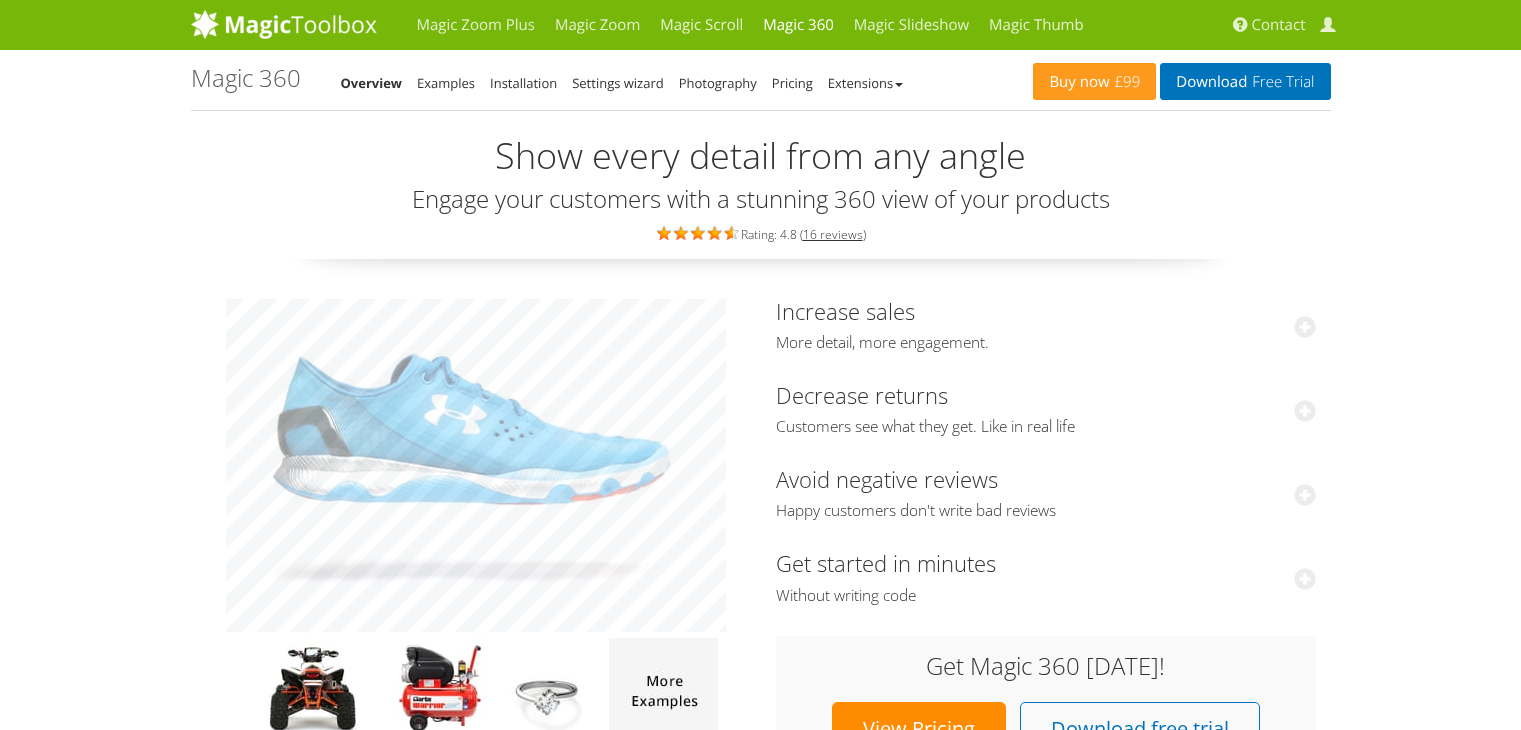 scroll, scrollTop: 0, scrollLeft: 0, axis: both 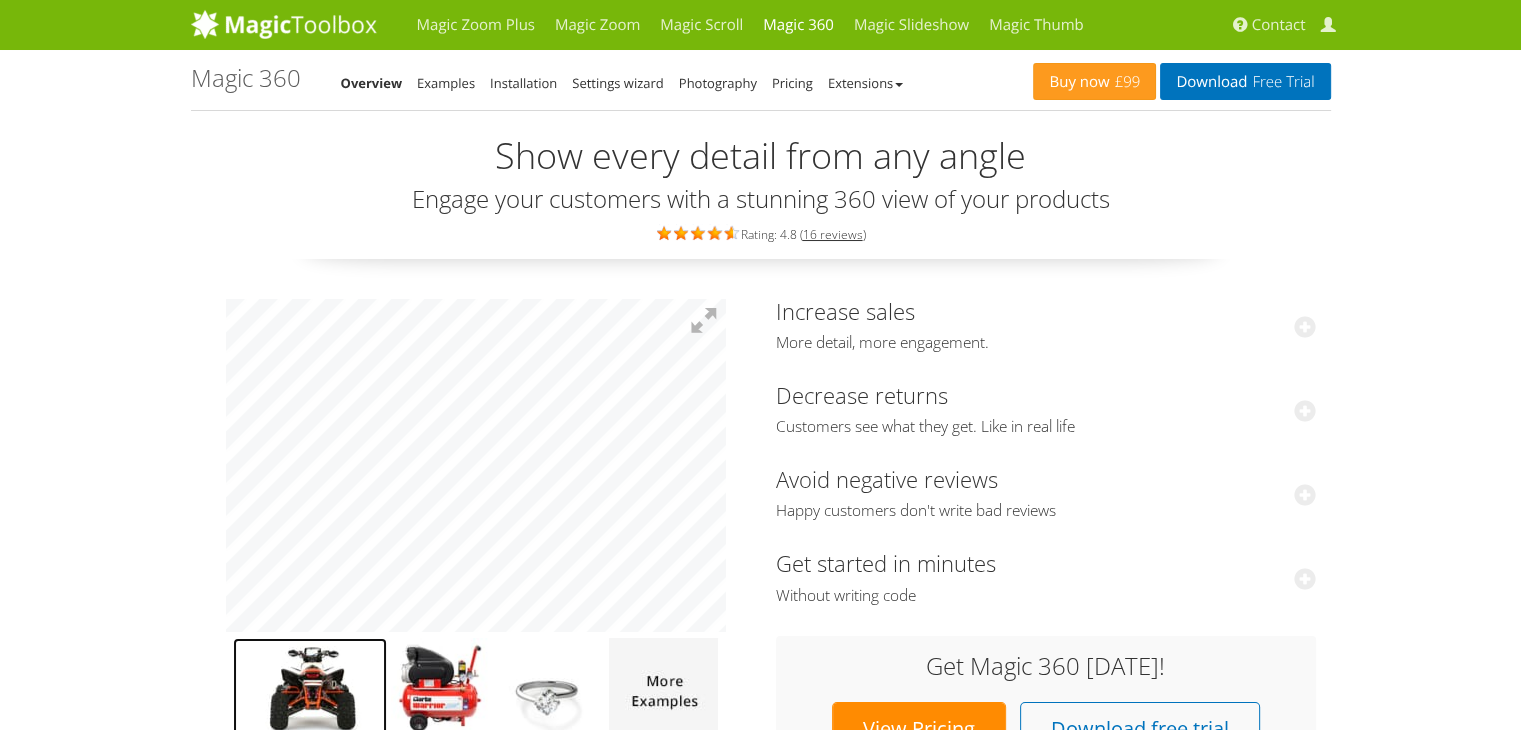 click at bounding box center [310, 688] 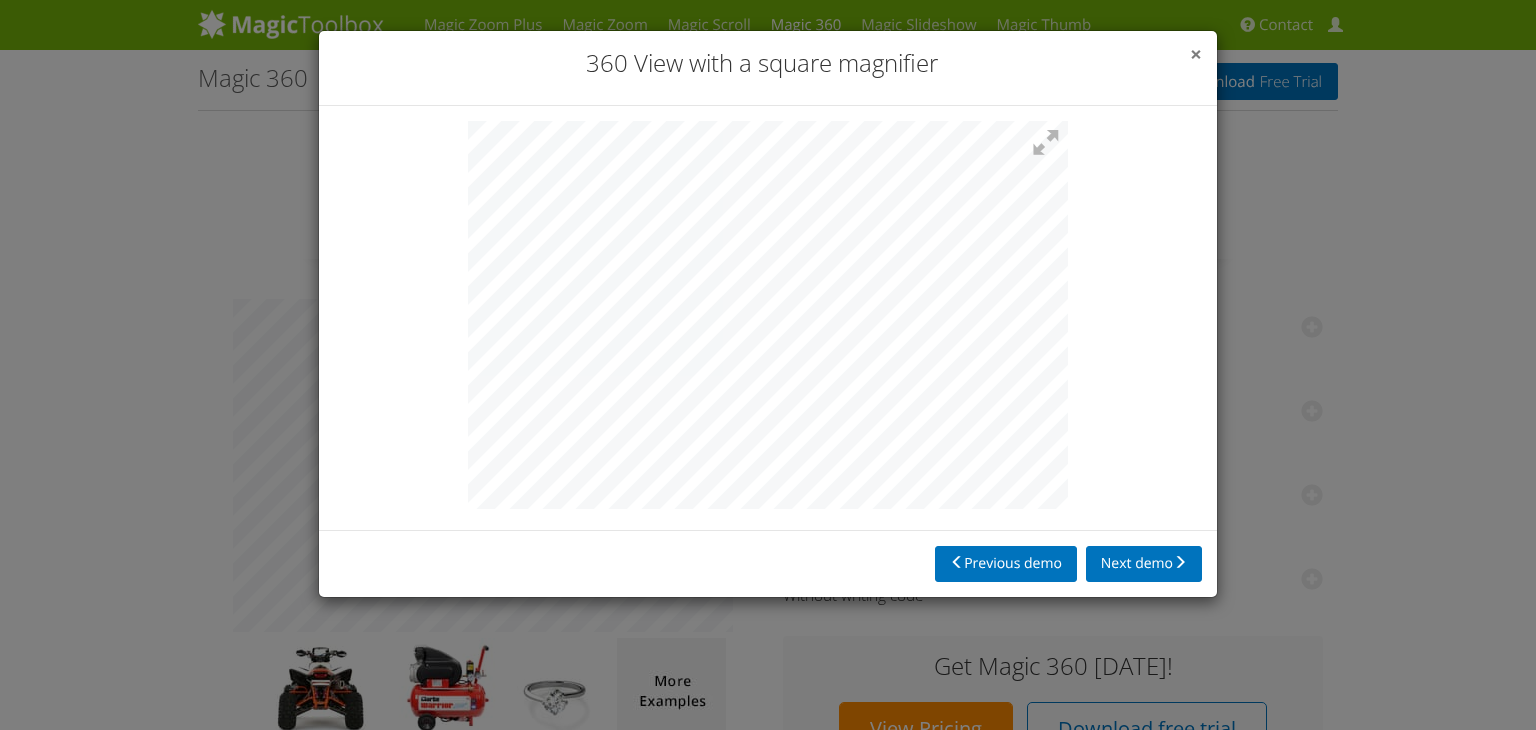 click on "×" at bounding box center (1196, 54) 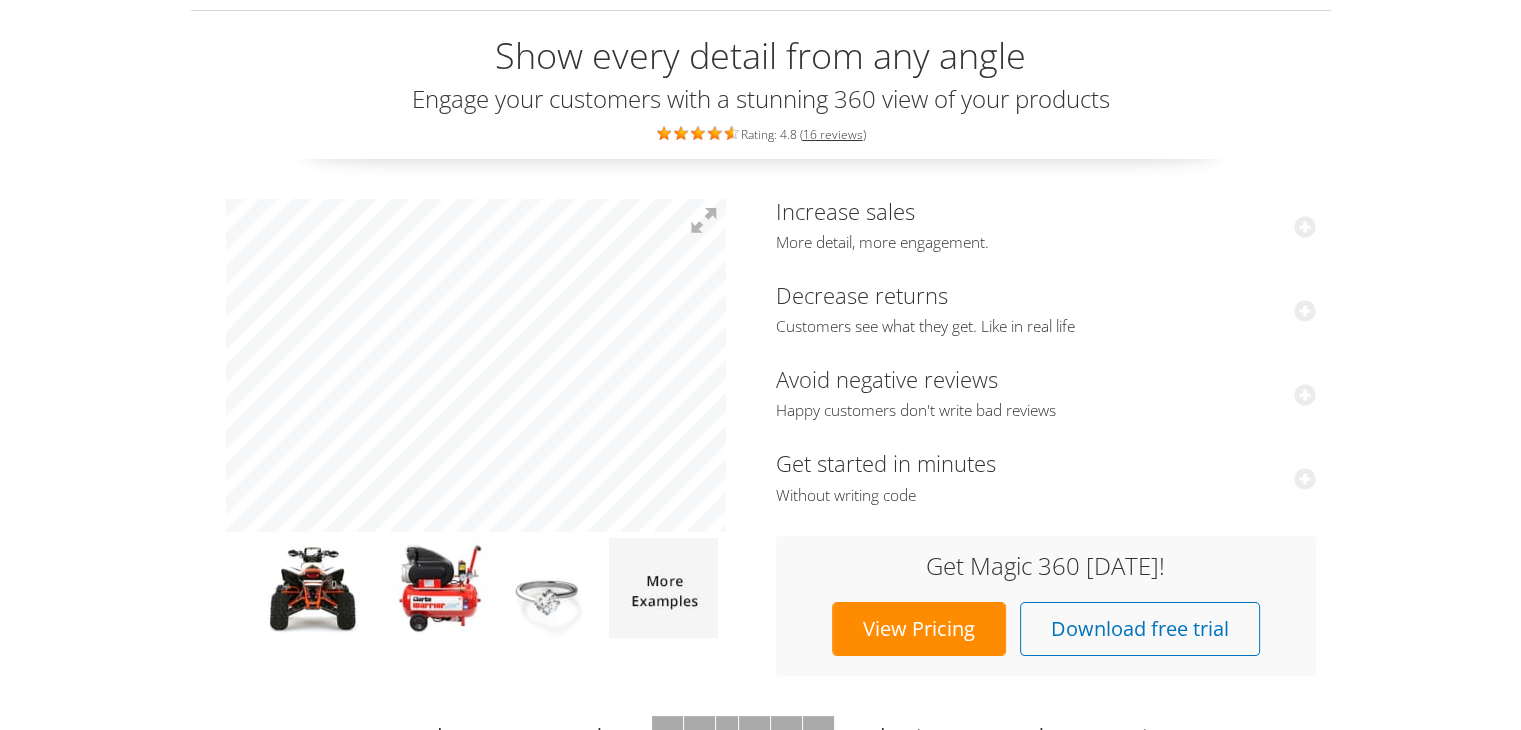 scroll, scrollTop: 0, scrollLeft: 0, axis: both 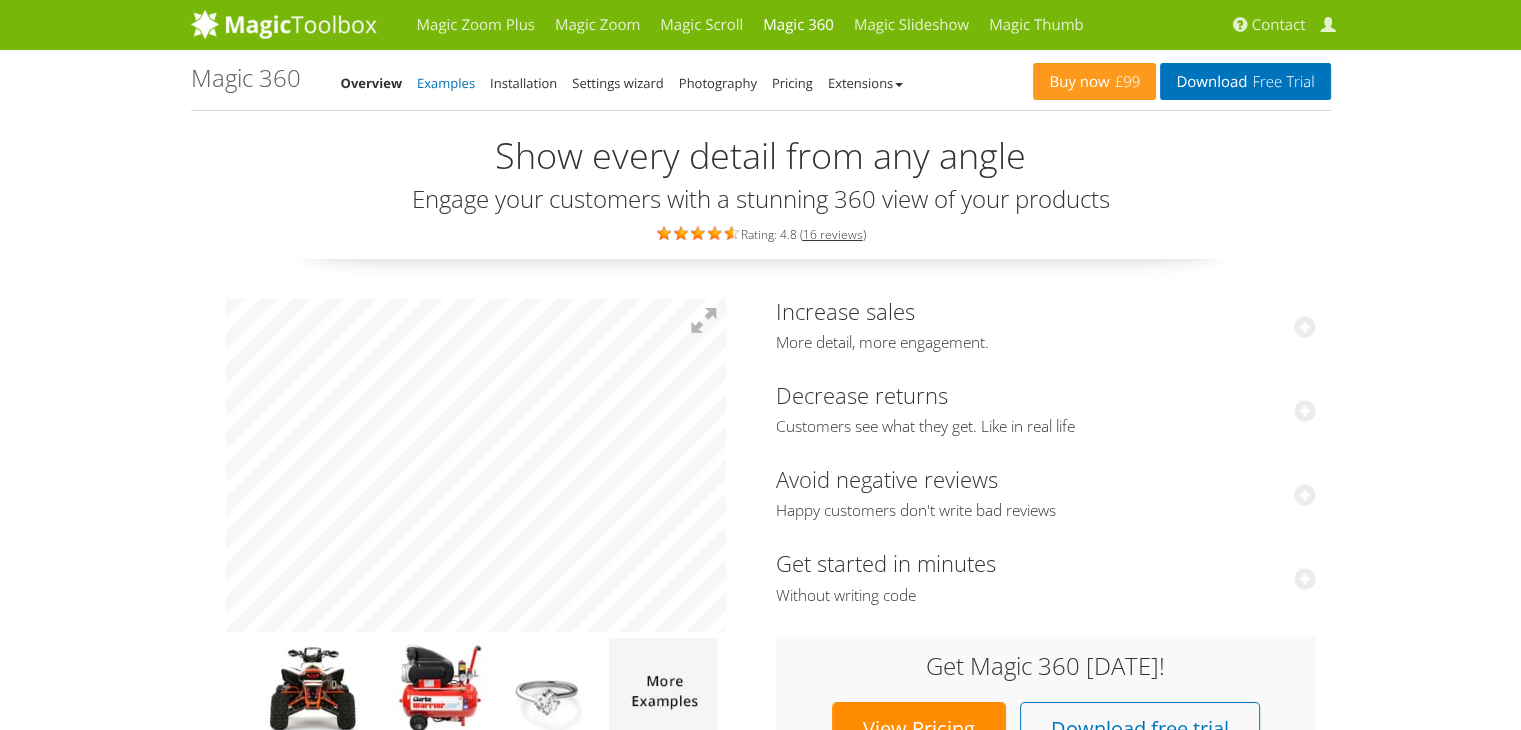 click on "Examples" at bounding box center [446, 83] 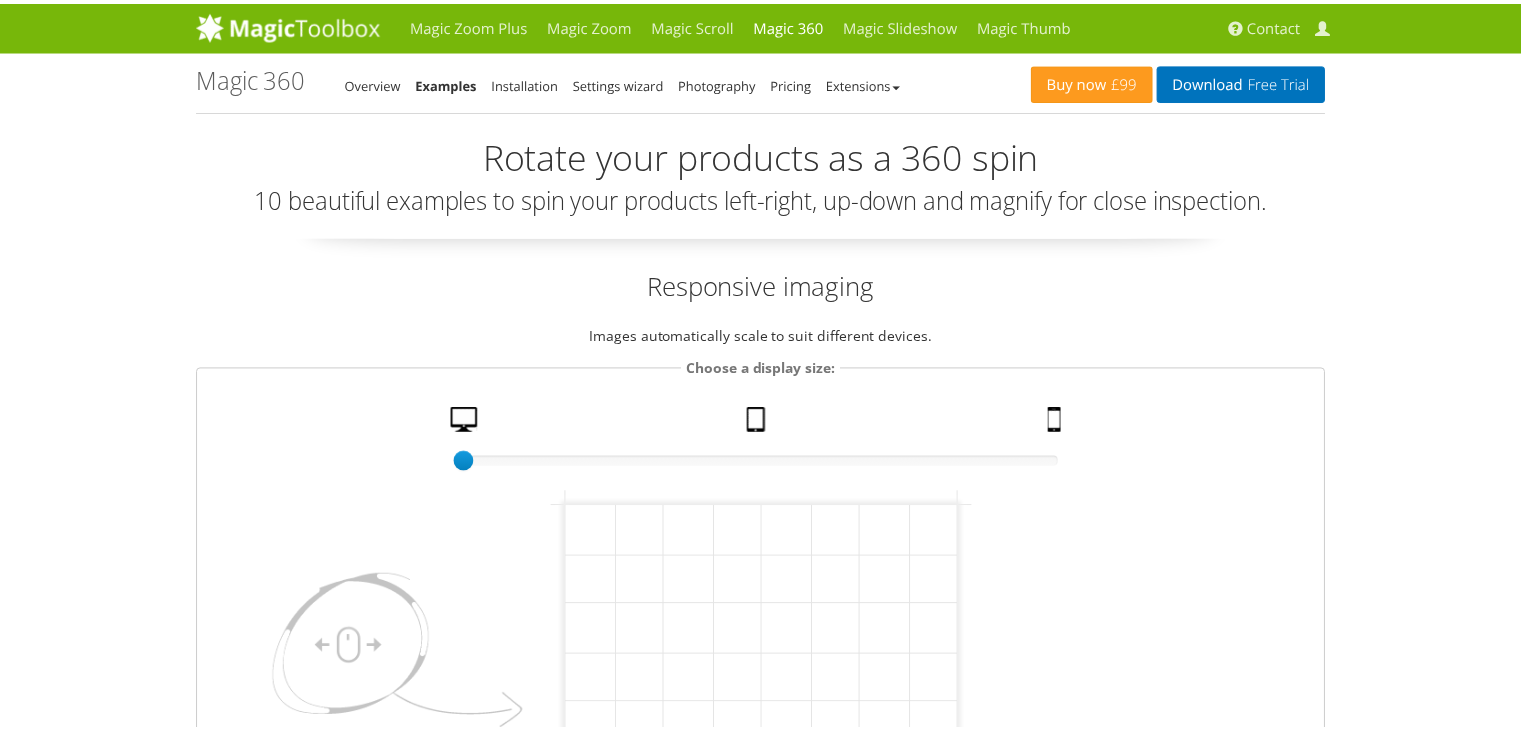 scroll, scrollTop: 0, scrollLeft: 0, axis: both 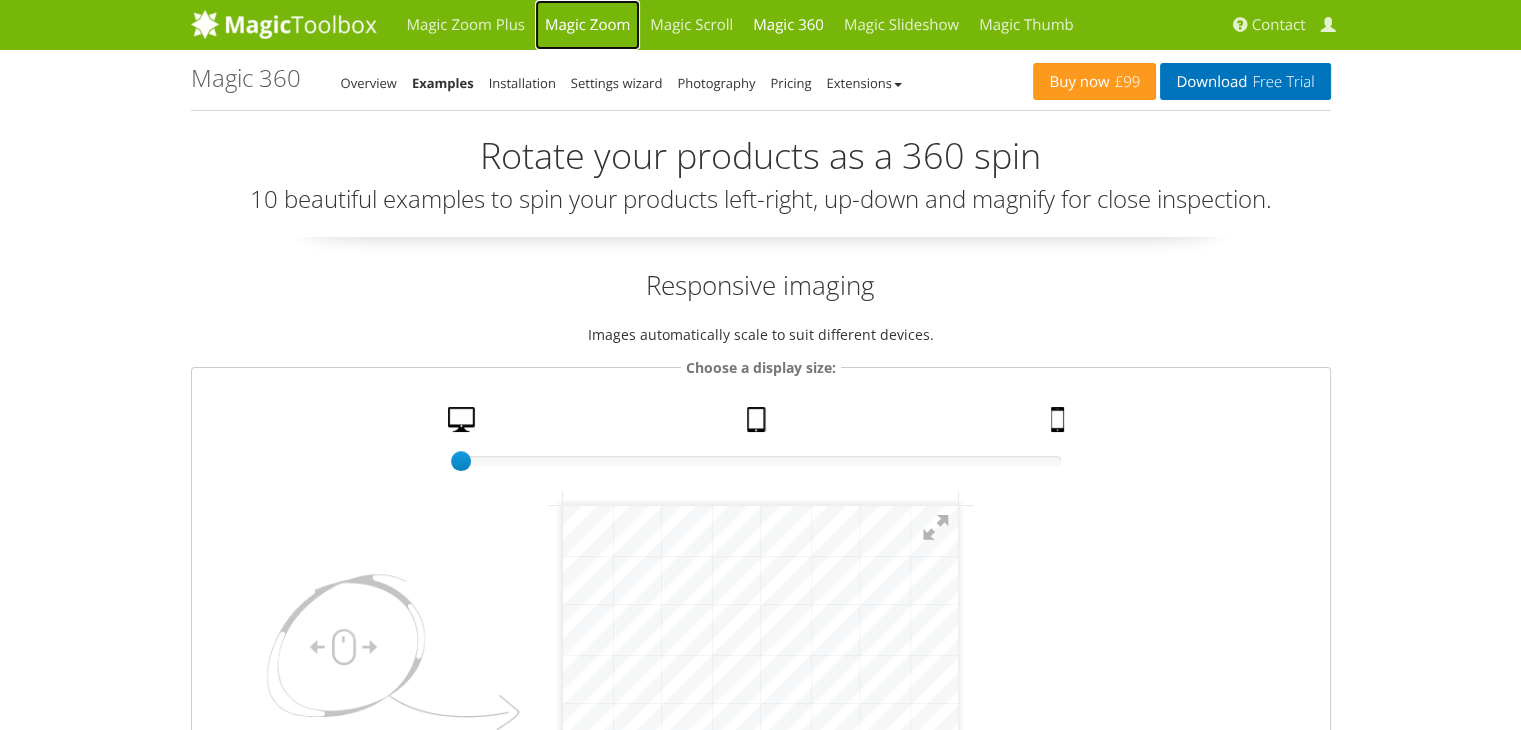 click on "Magic Zoom" at bounding box center [587, 25] 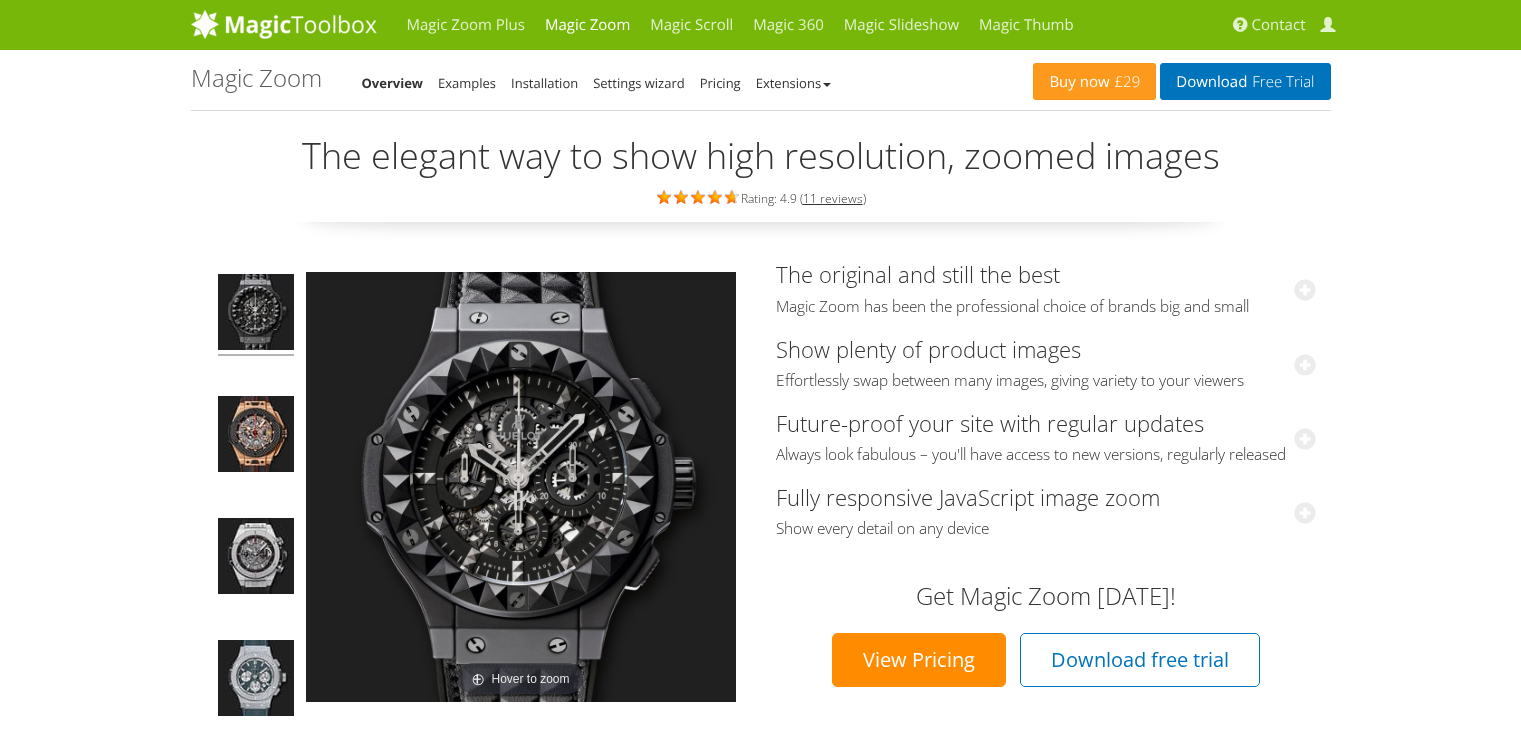 scroll, scrollTop: 0, scrollLeft: 0, axis: both 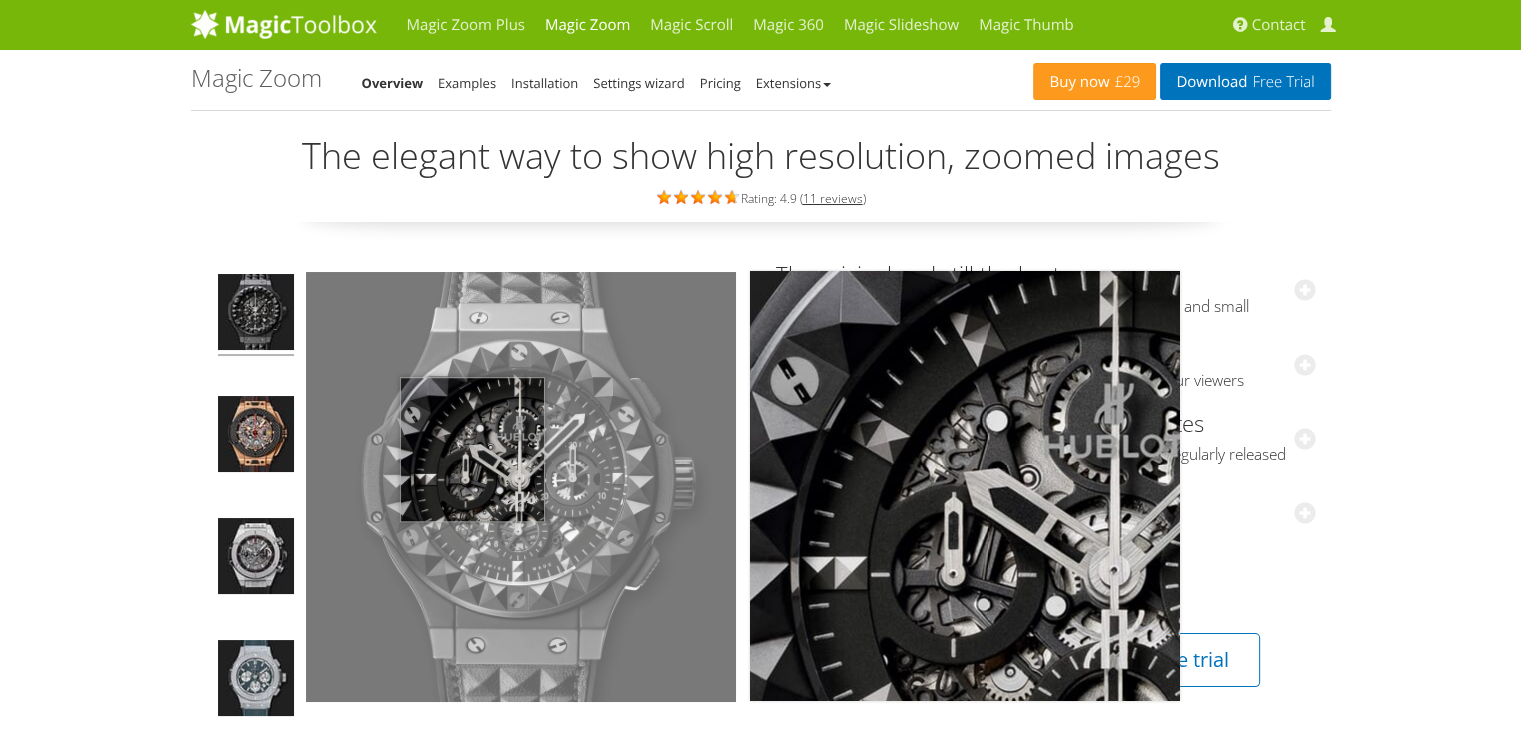 click at bounding box center (521, 487) 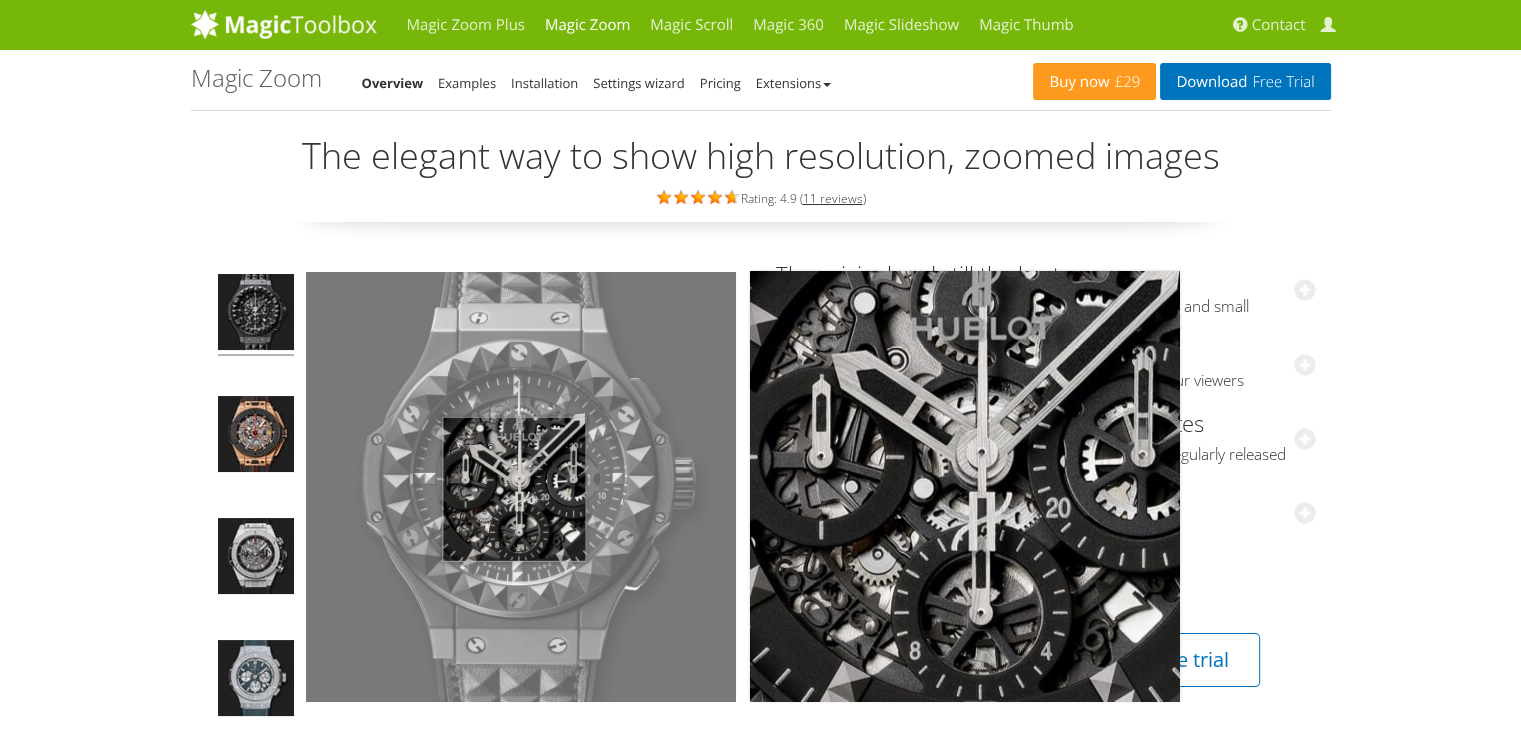 drag, startPoint x: 487, startPoint y: 413, endPoint x: 393, endPoint y: 430, distance: 95.524864 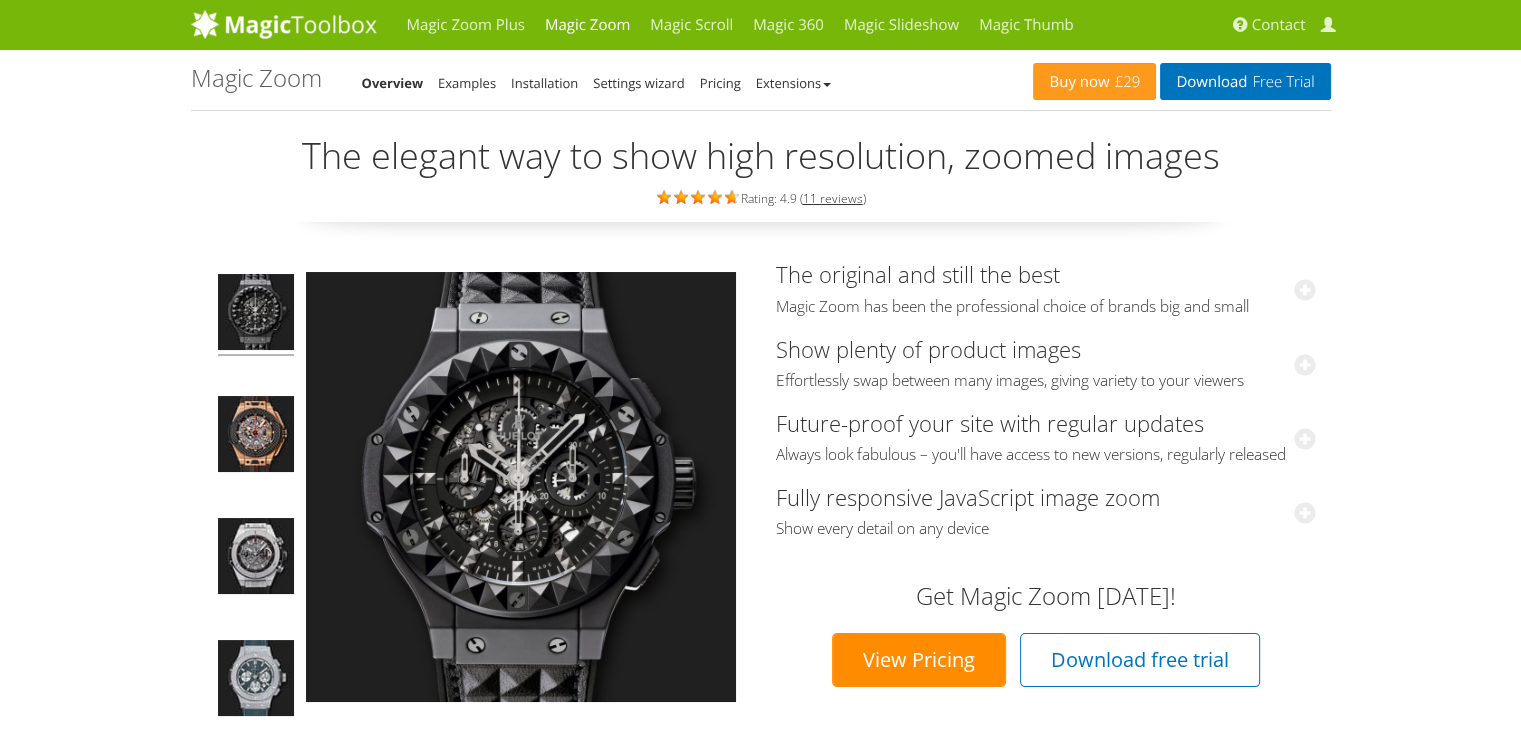 click at bounding box center [256, 315] 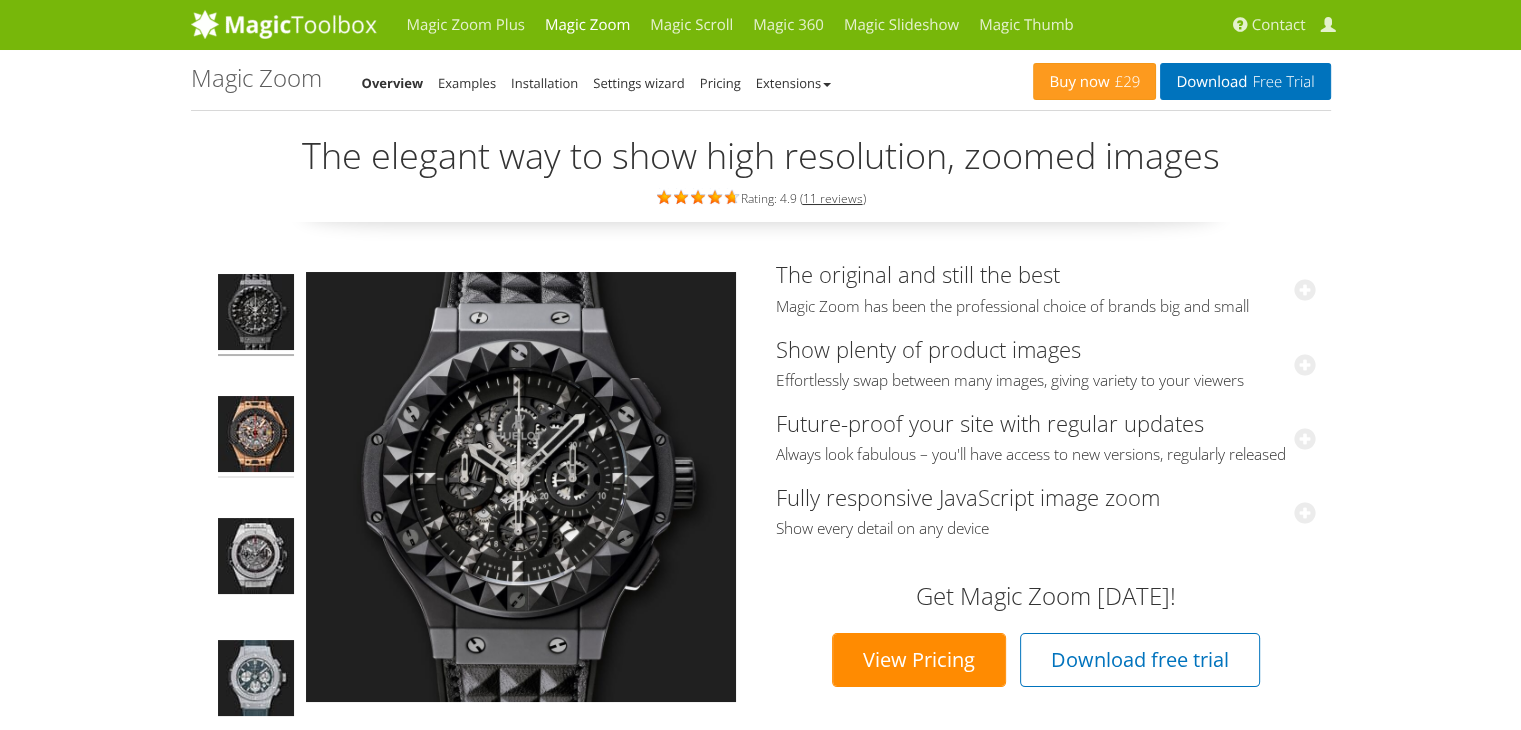 click at bounding box center [256, 437] 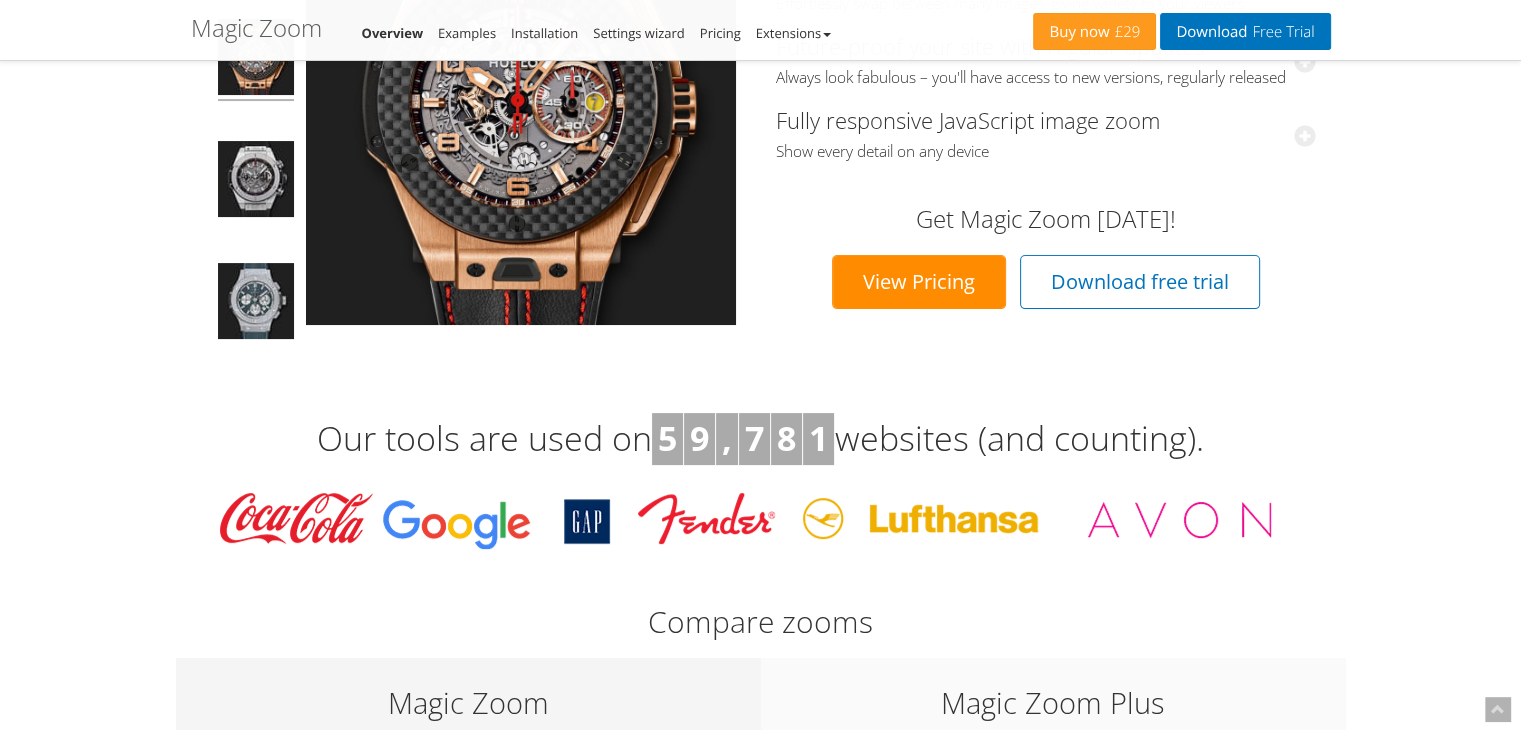 scroll, scrollTop: 0, scrollLeft: 0, axis: both 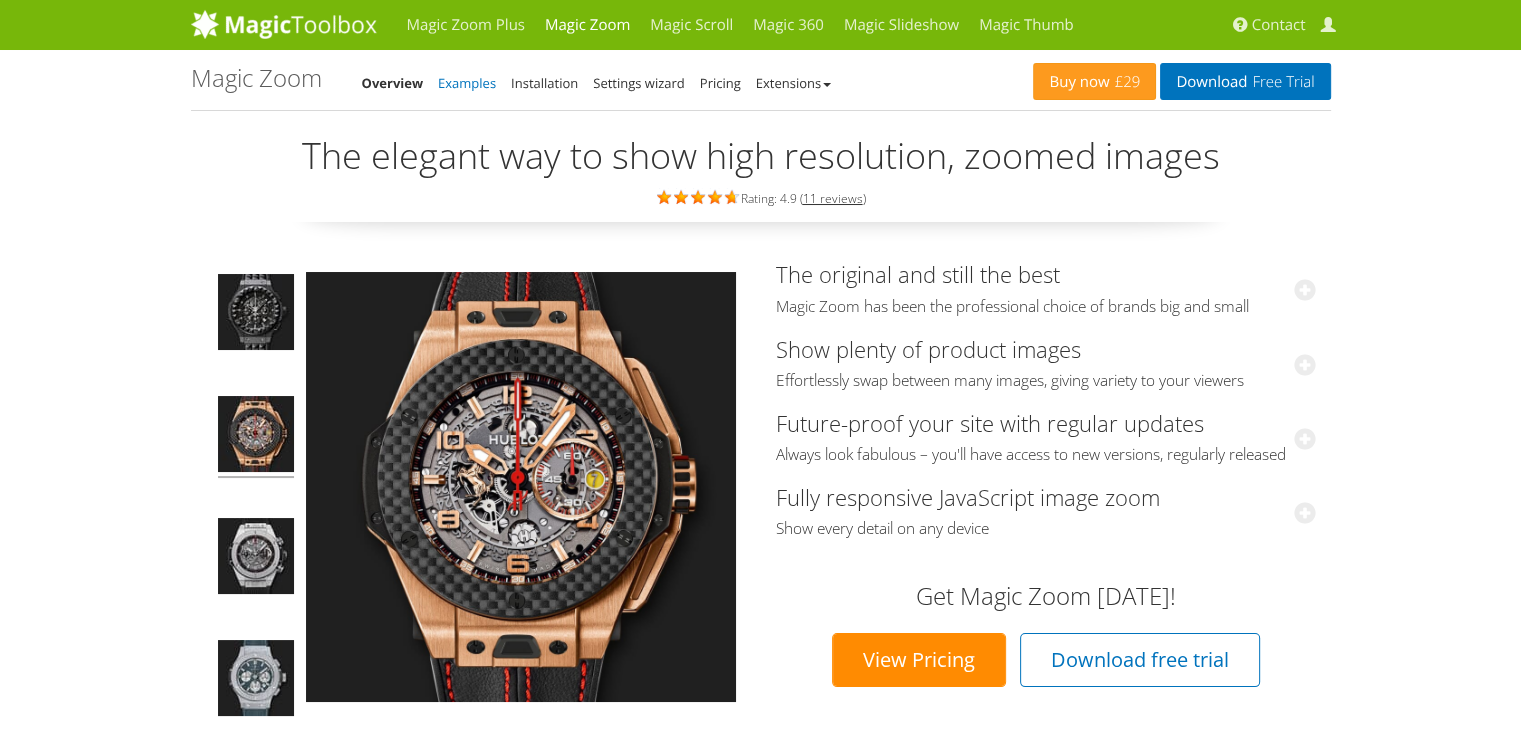 click on "Examples" at bounding box center [467, 83] 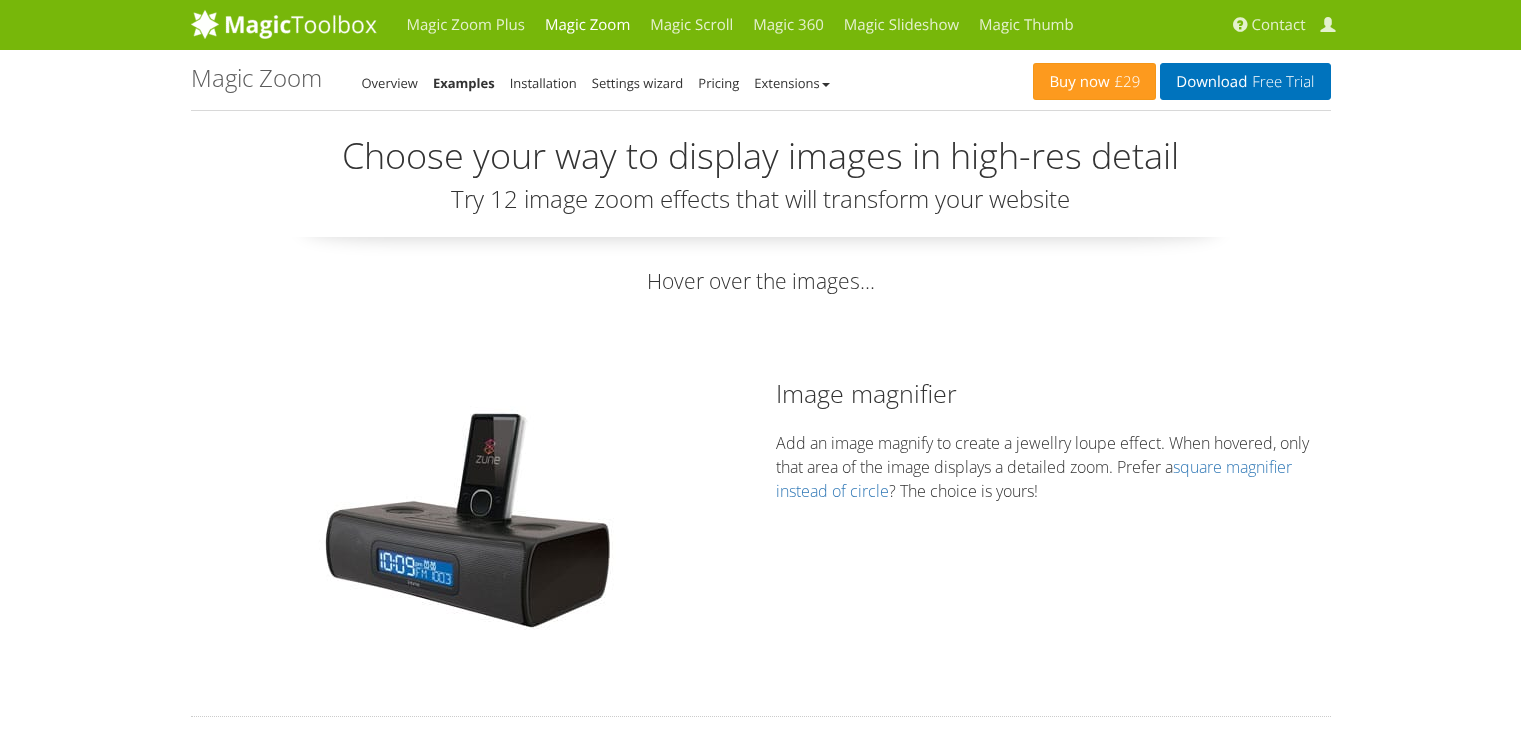scroll, scrollTop: 0, scrollLeft: 0, axis: both 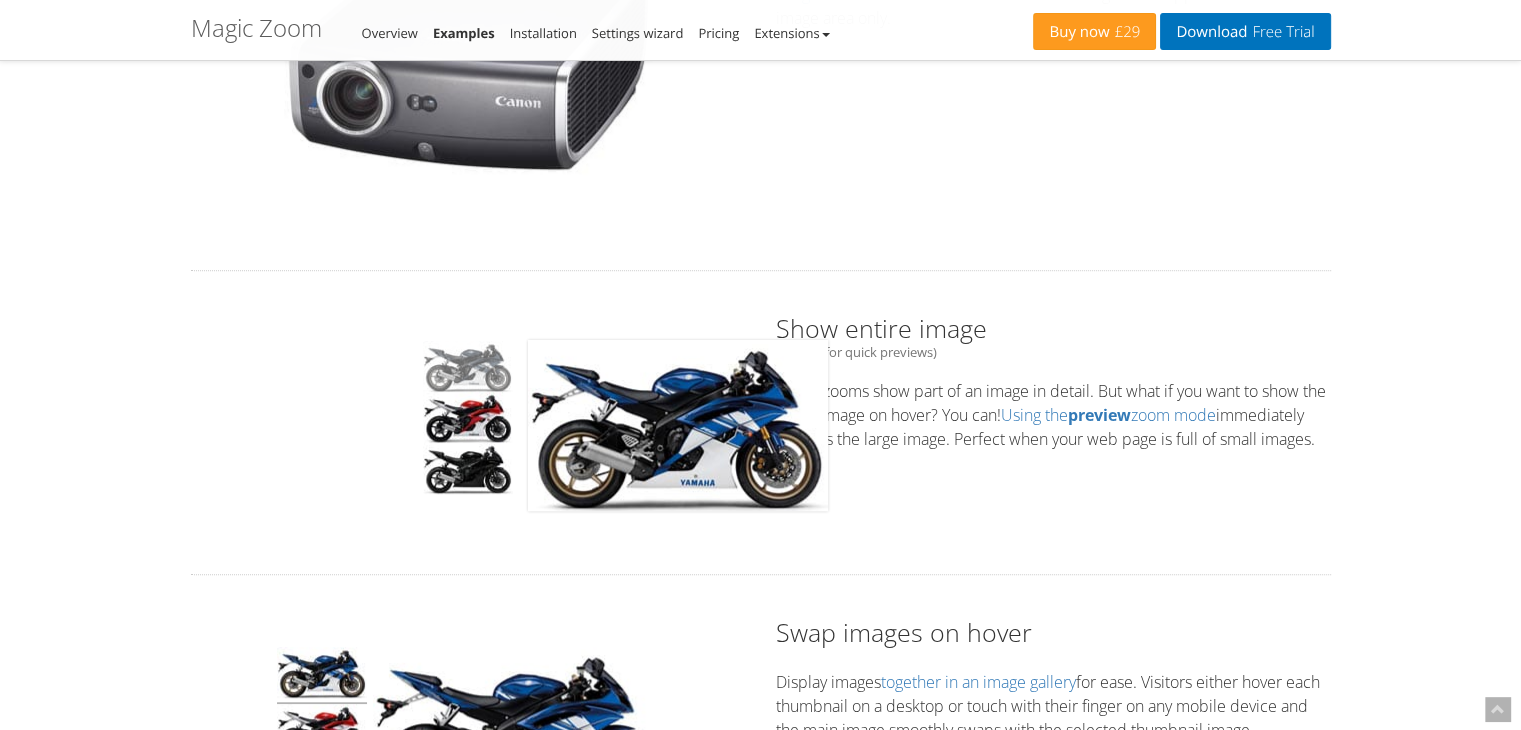 click at bounding box center (468, 366) 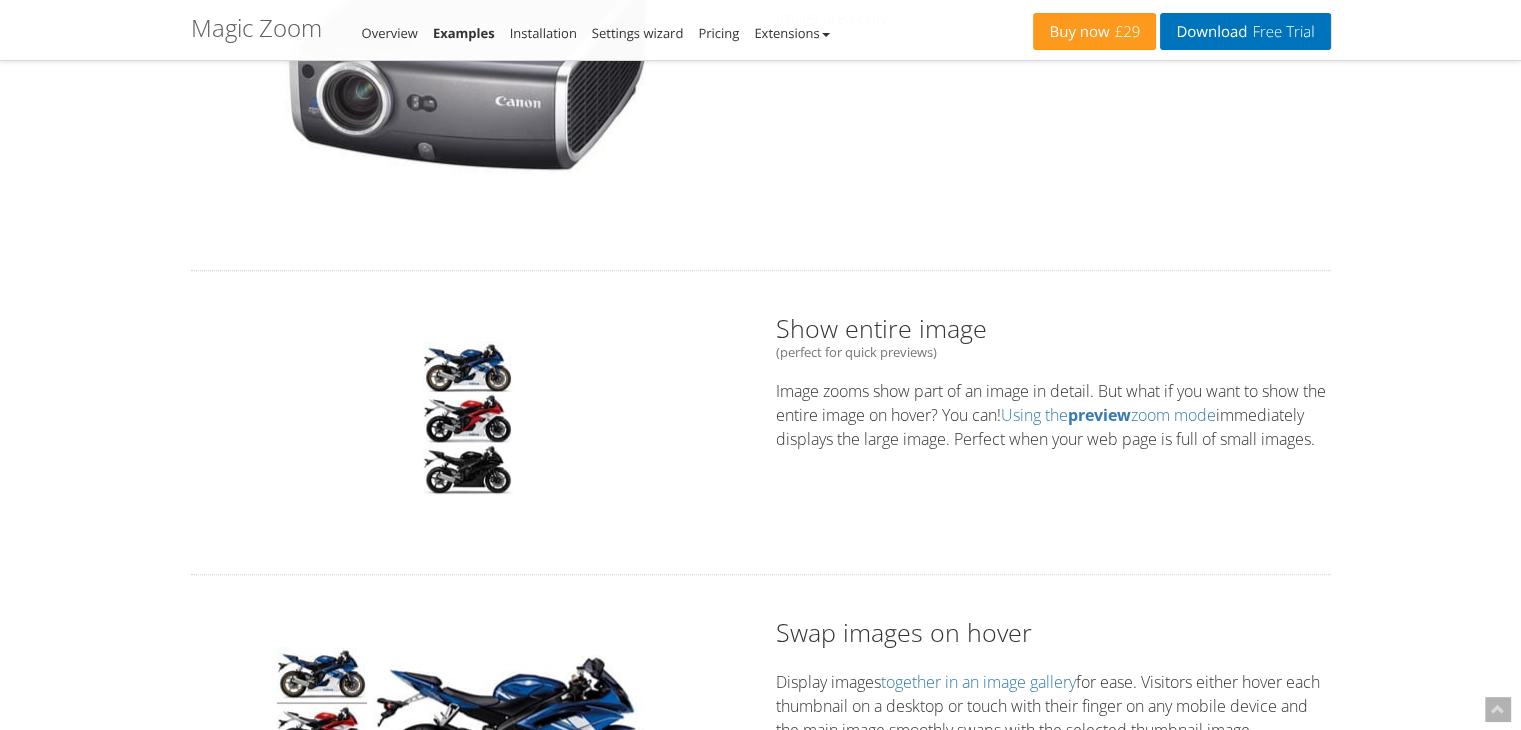 scroll, scrollTop: 1700, scrollLeft: 0, axis: vertical 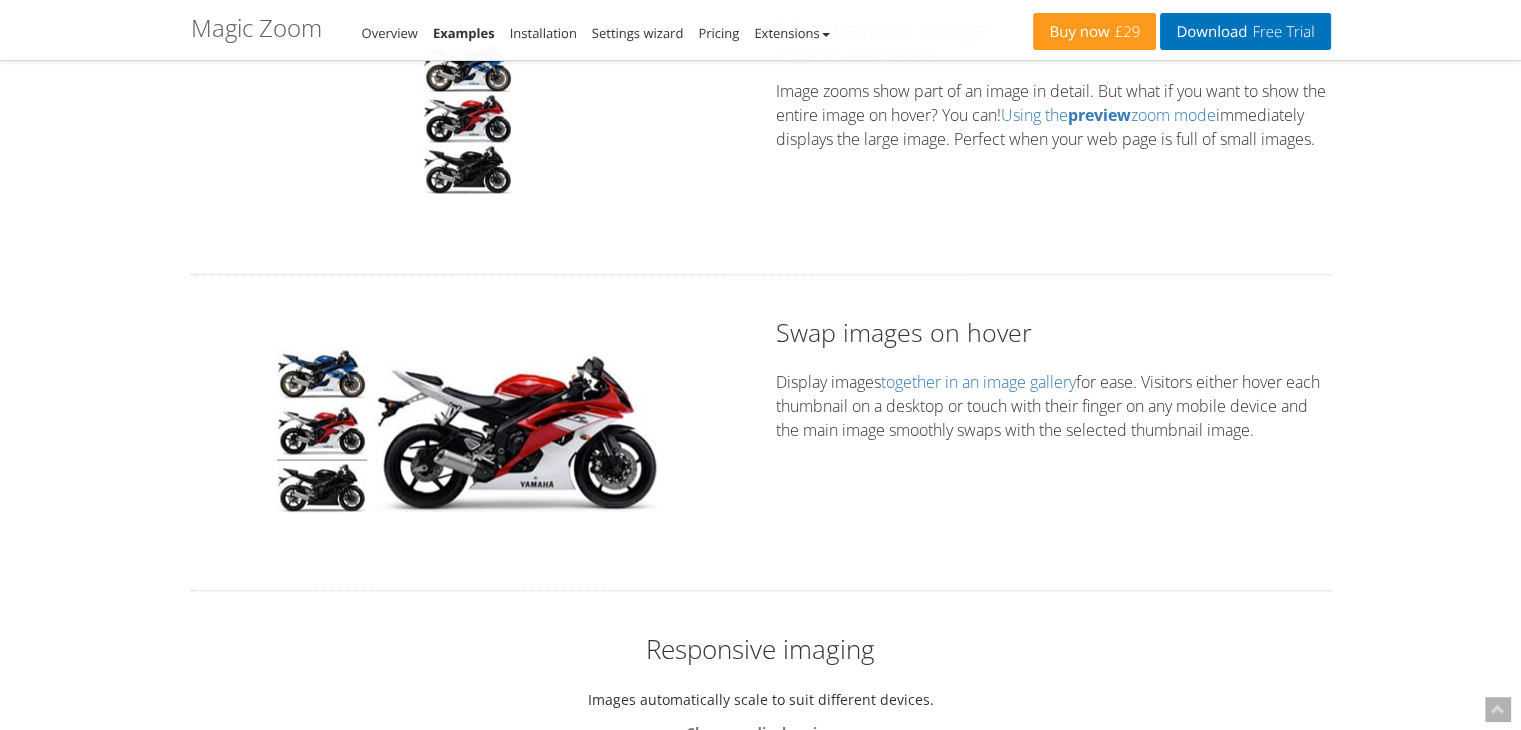 click at bounding box center (322, 432) 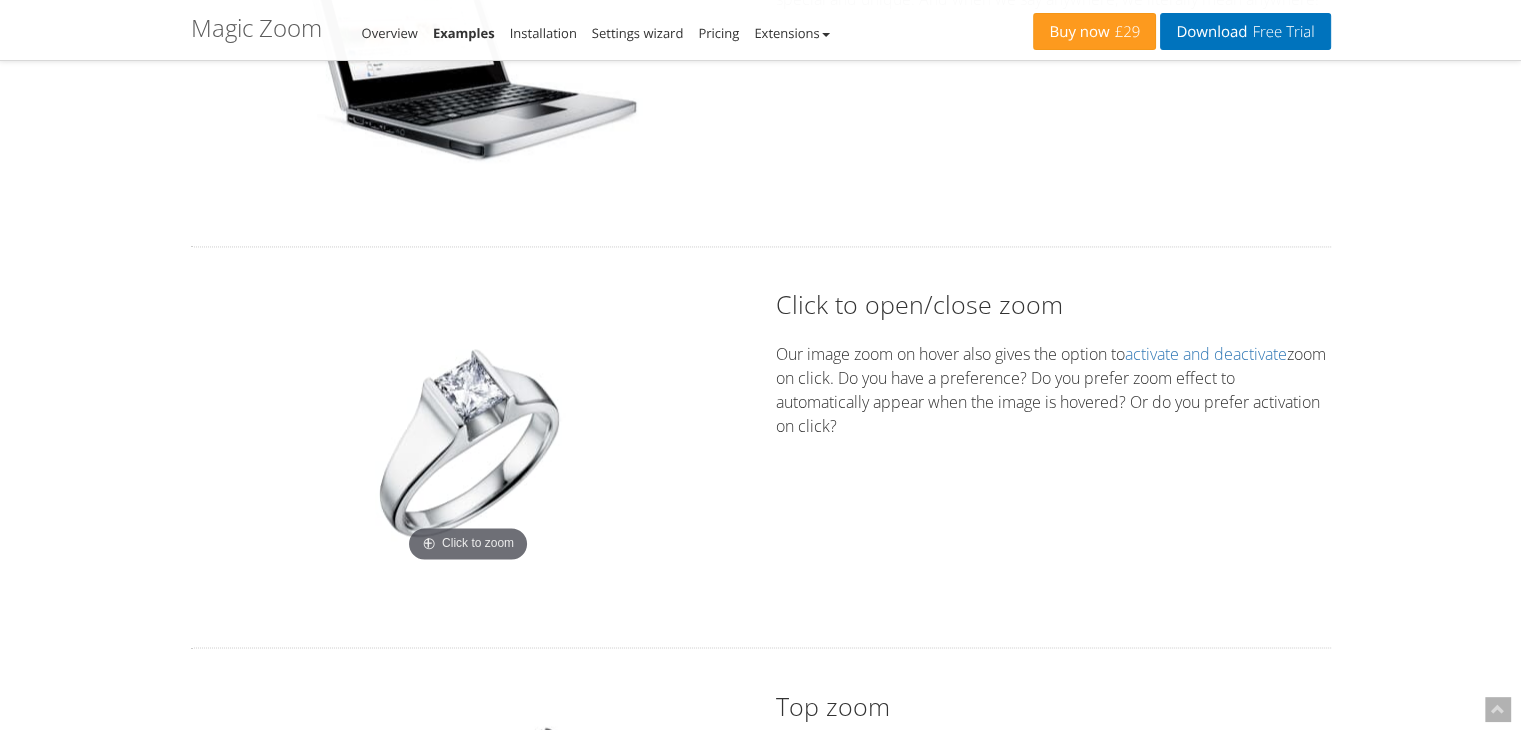 scroll, scrollTop: 3300, scrollLeft: 0, axis: vertical 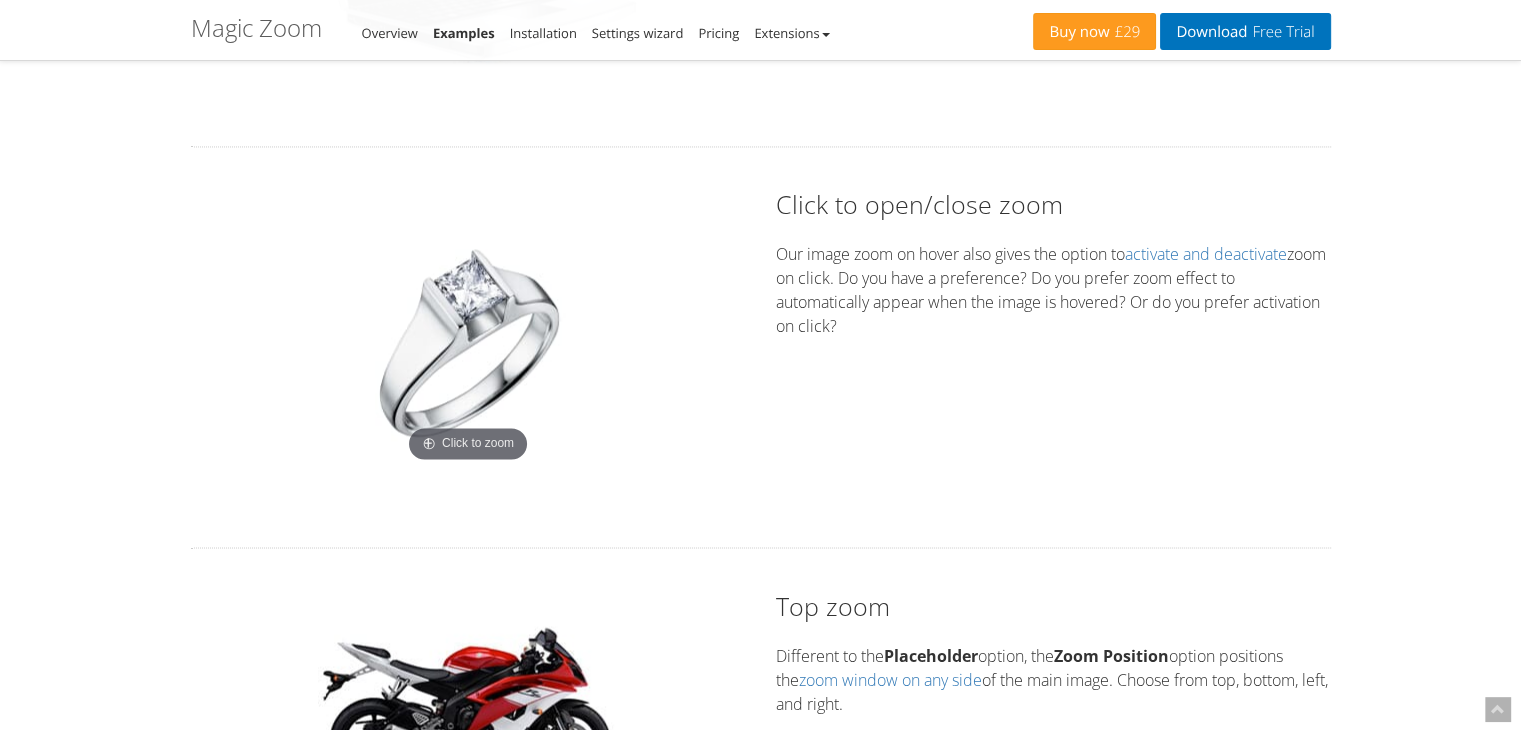 click at bounding box center (468, 342) 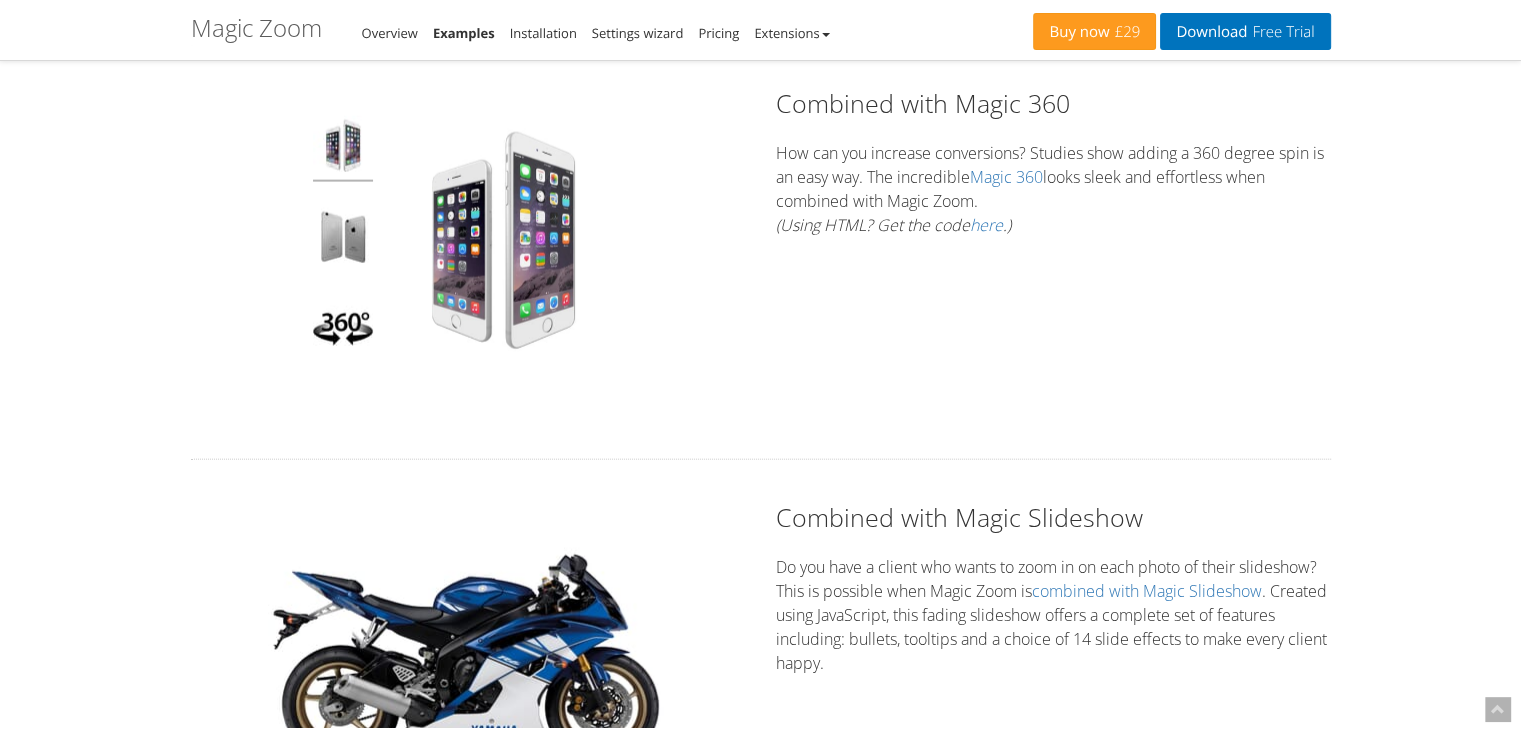 scroll, scrollTop: 3900, scrollLeft: 0, axis: vertical 